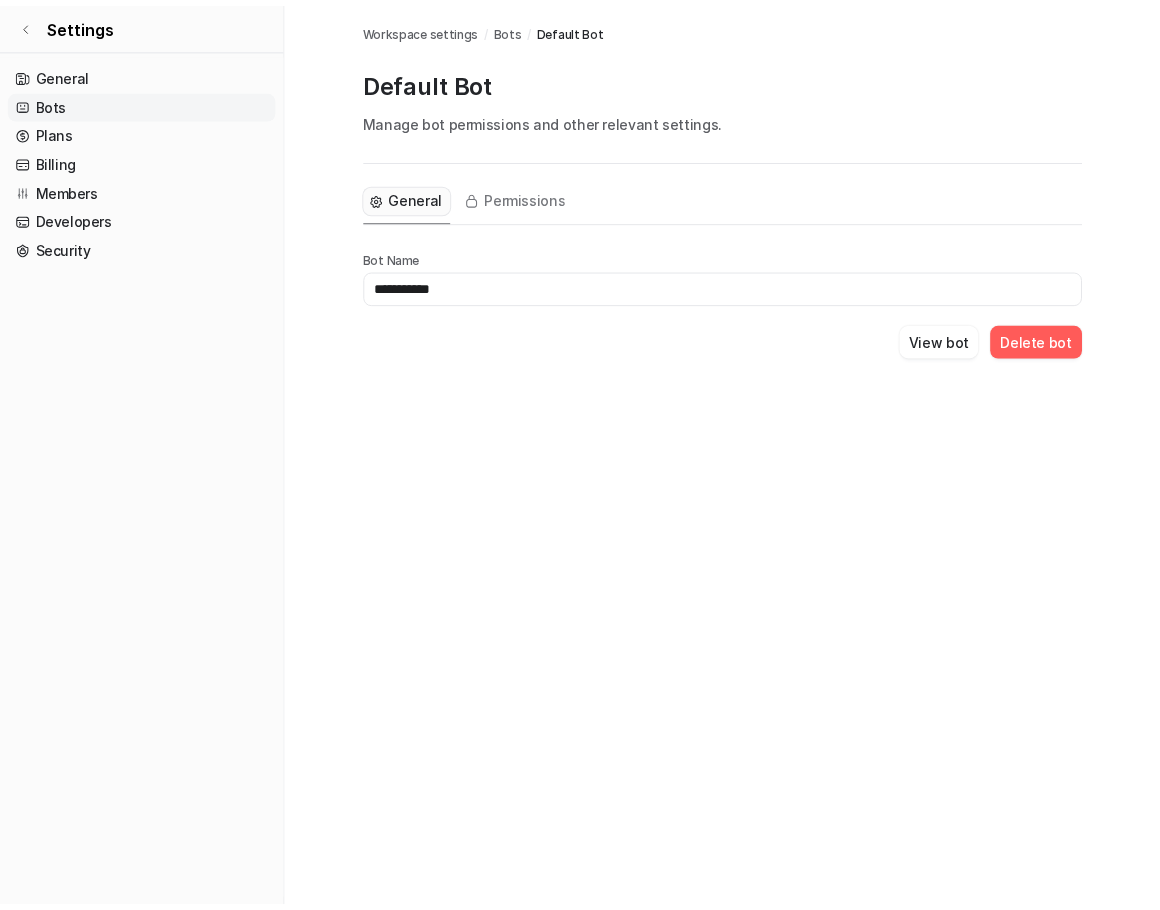 scroll, scrollTop: 0, scrollLeft: 0, axis: both 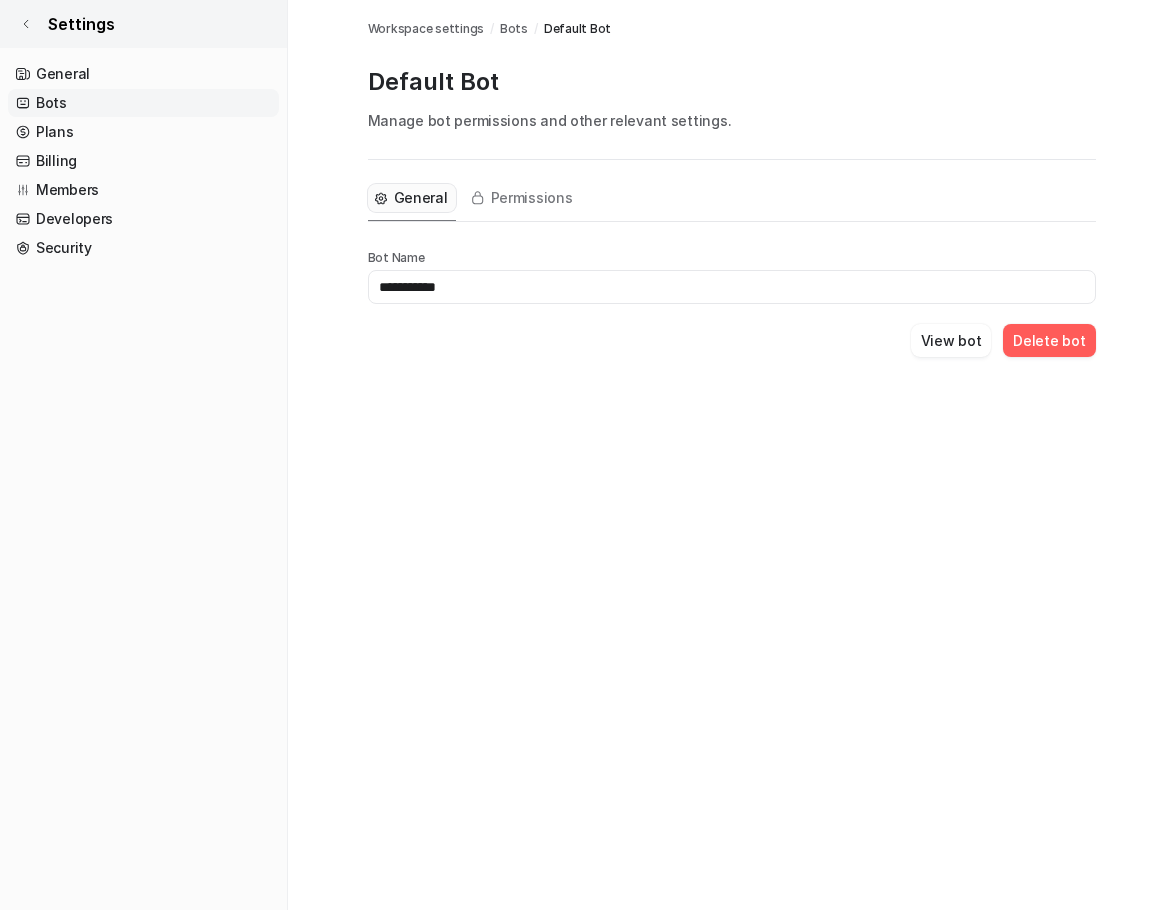 click on "Settings" at bounding box center (143, 24) 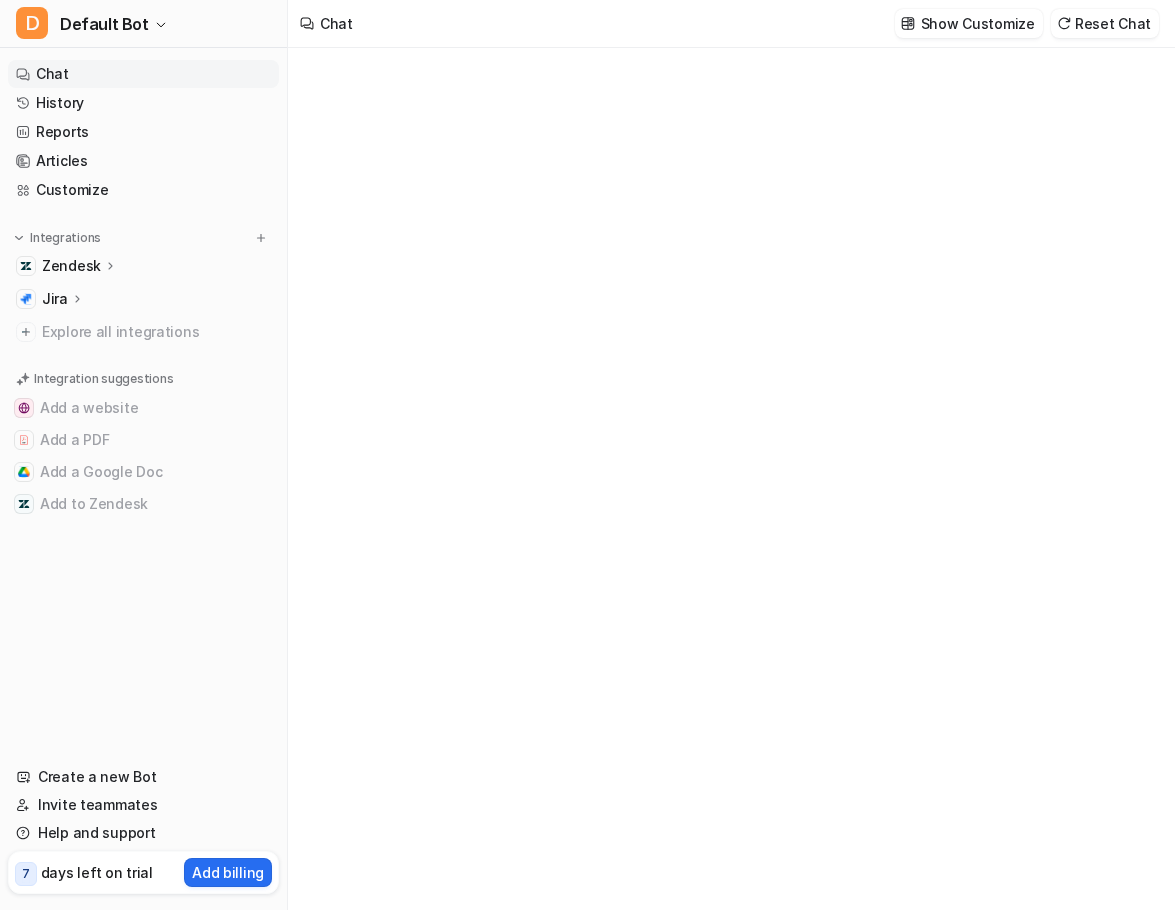 type on "**********" 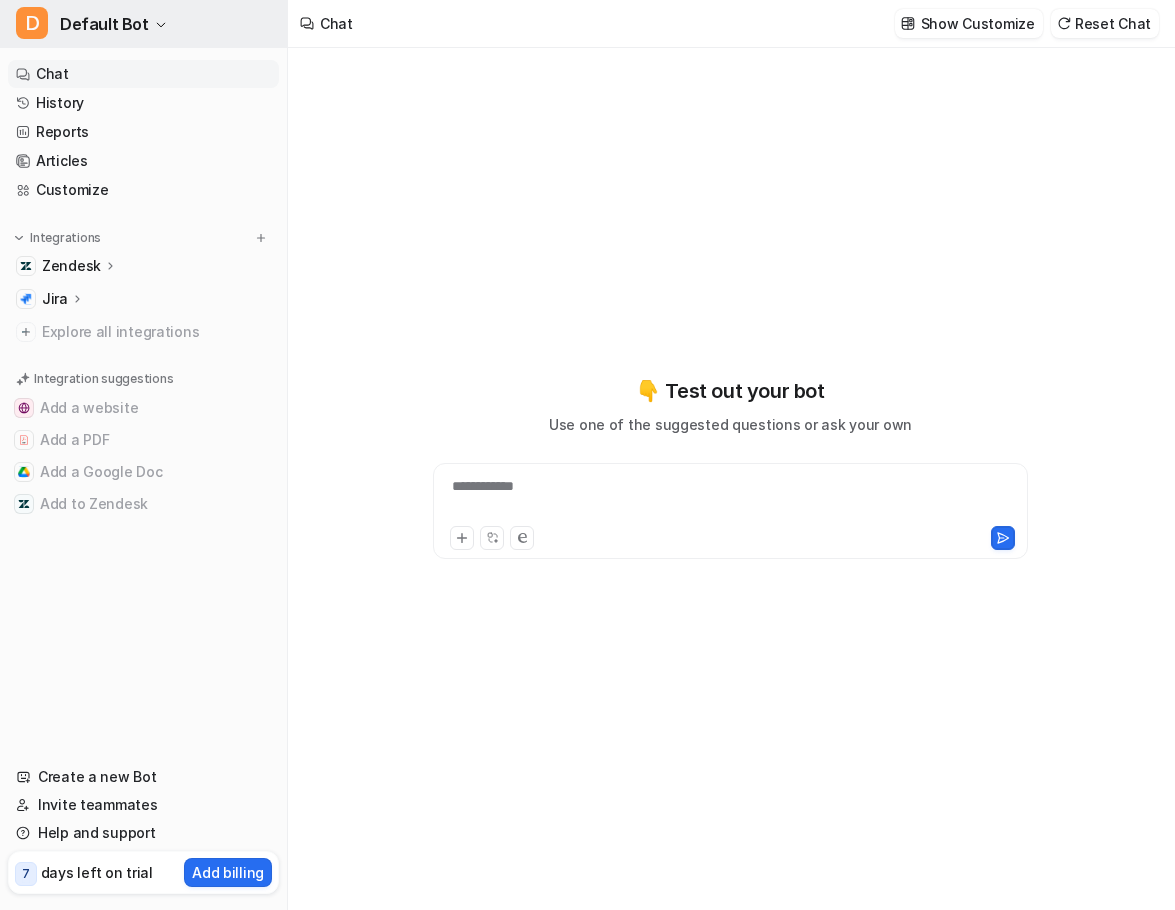 click 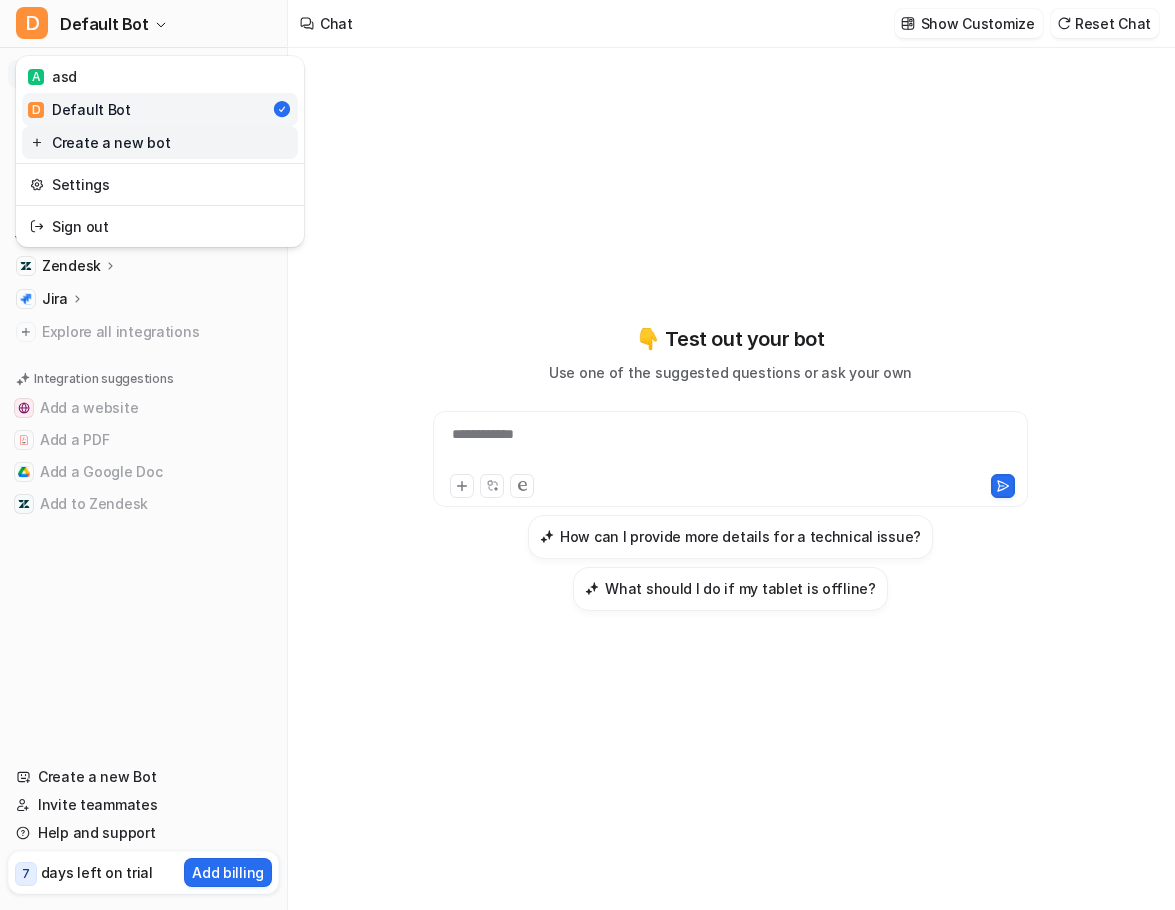 click on "Create a new bot" at bounding box center (160, 142) 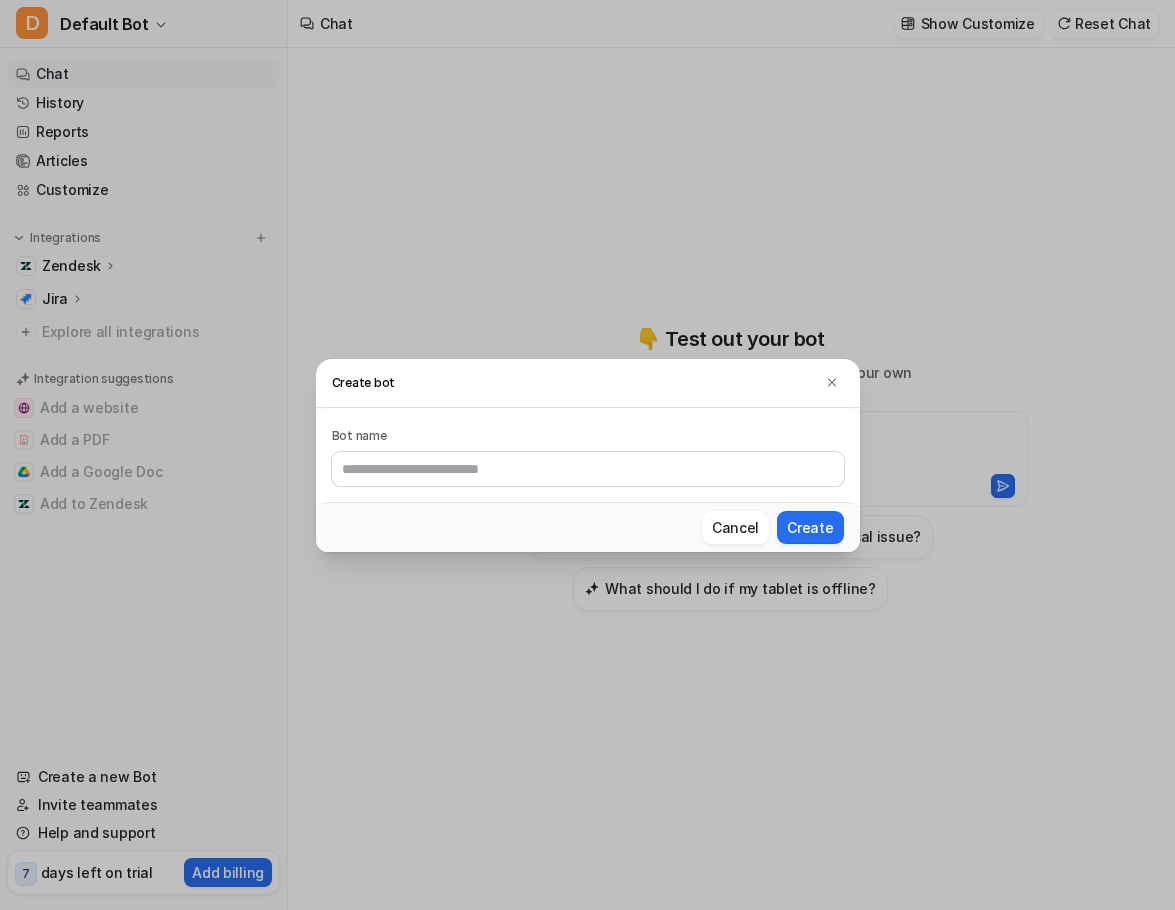 click at bounding box center [588, 469] 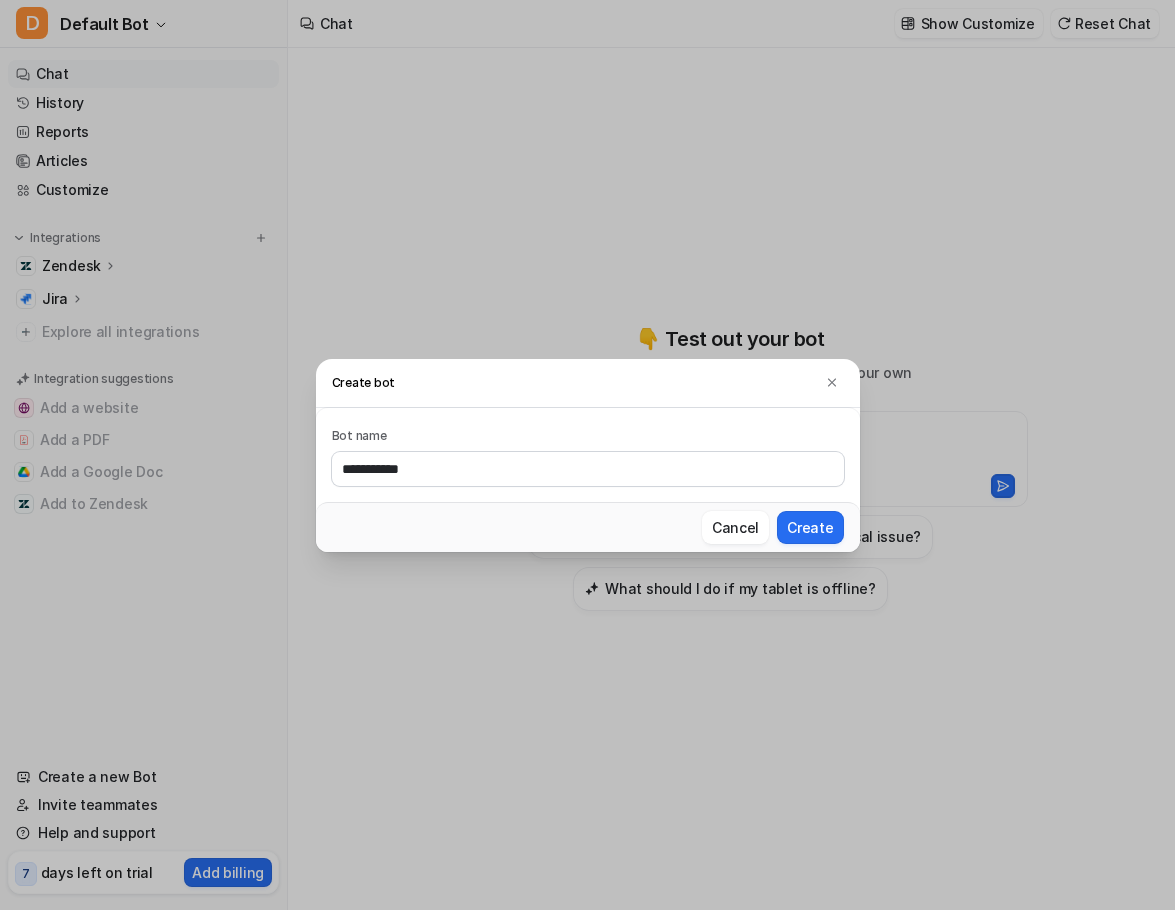click on "**********" at bounding box center (588, 469) 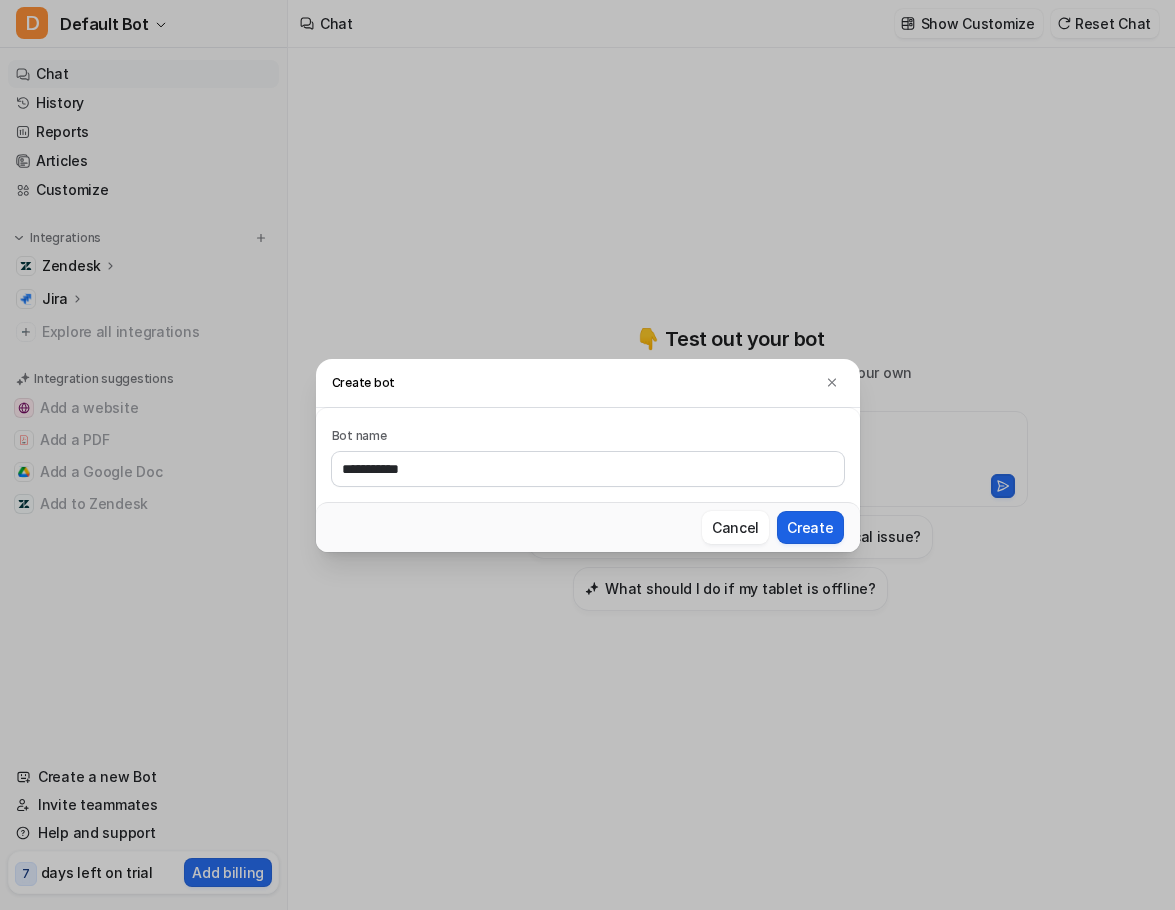 type on "**********" 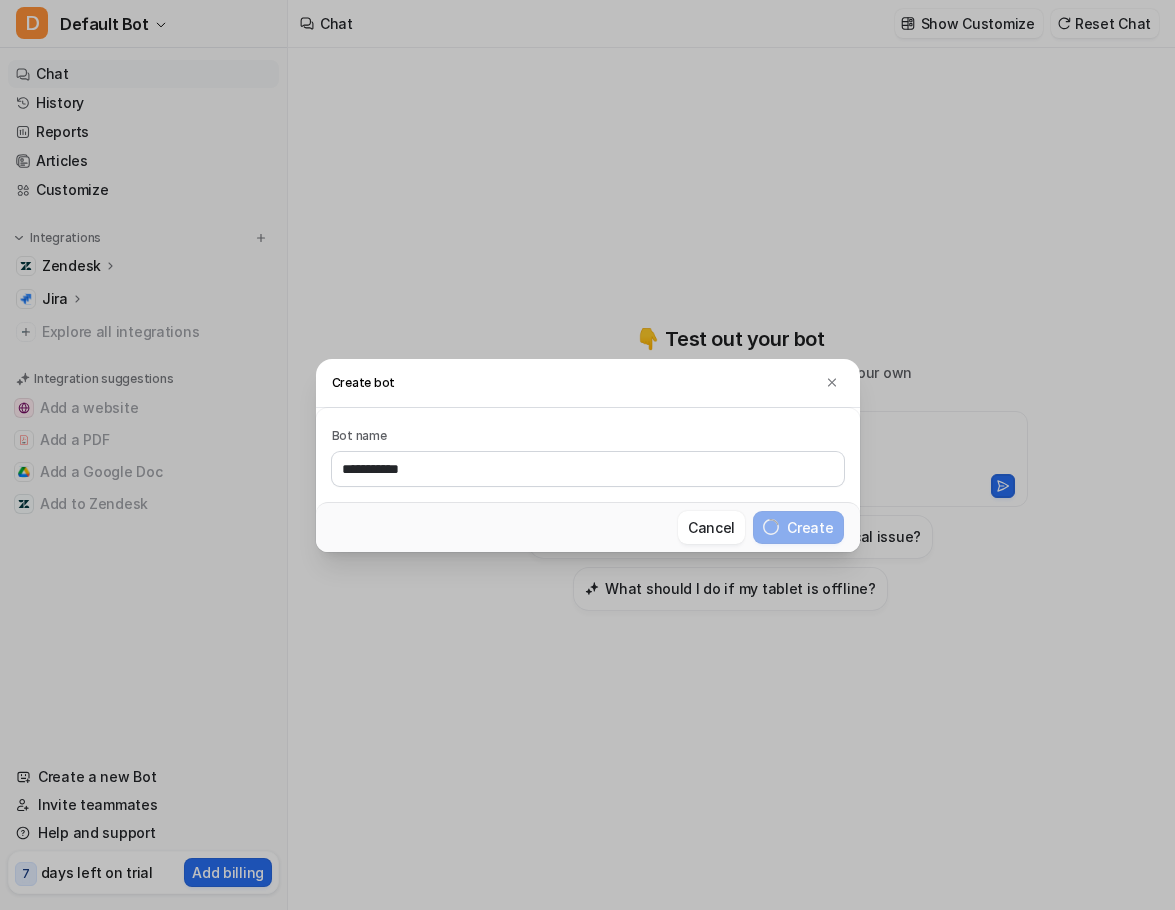 type 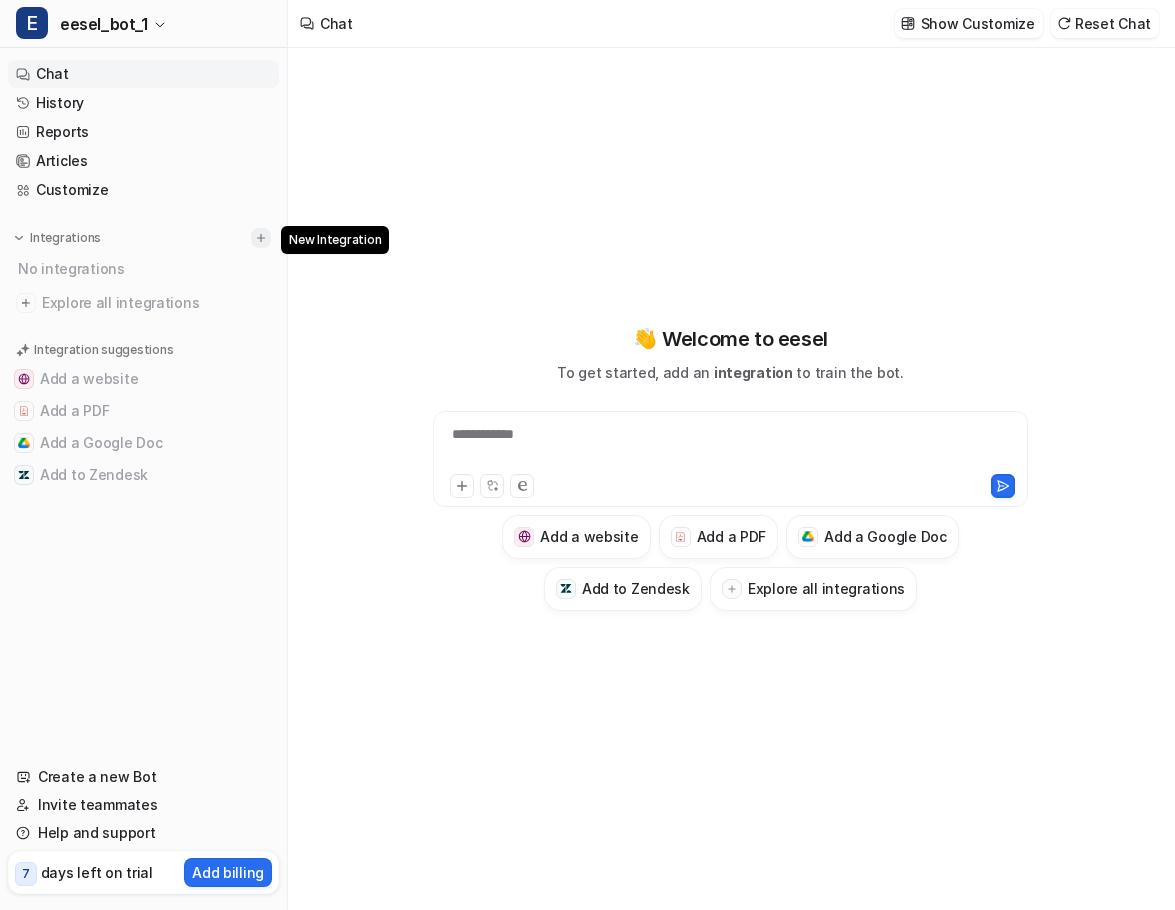 click at bounding box center (261, 238) 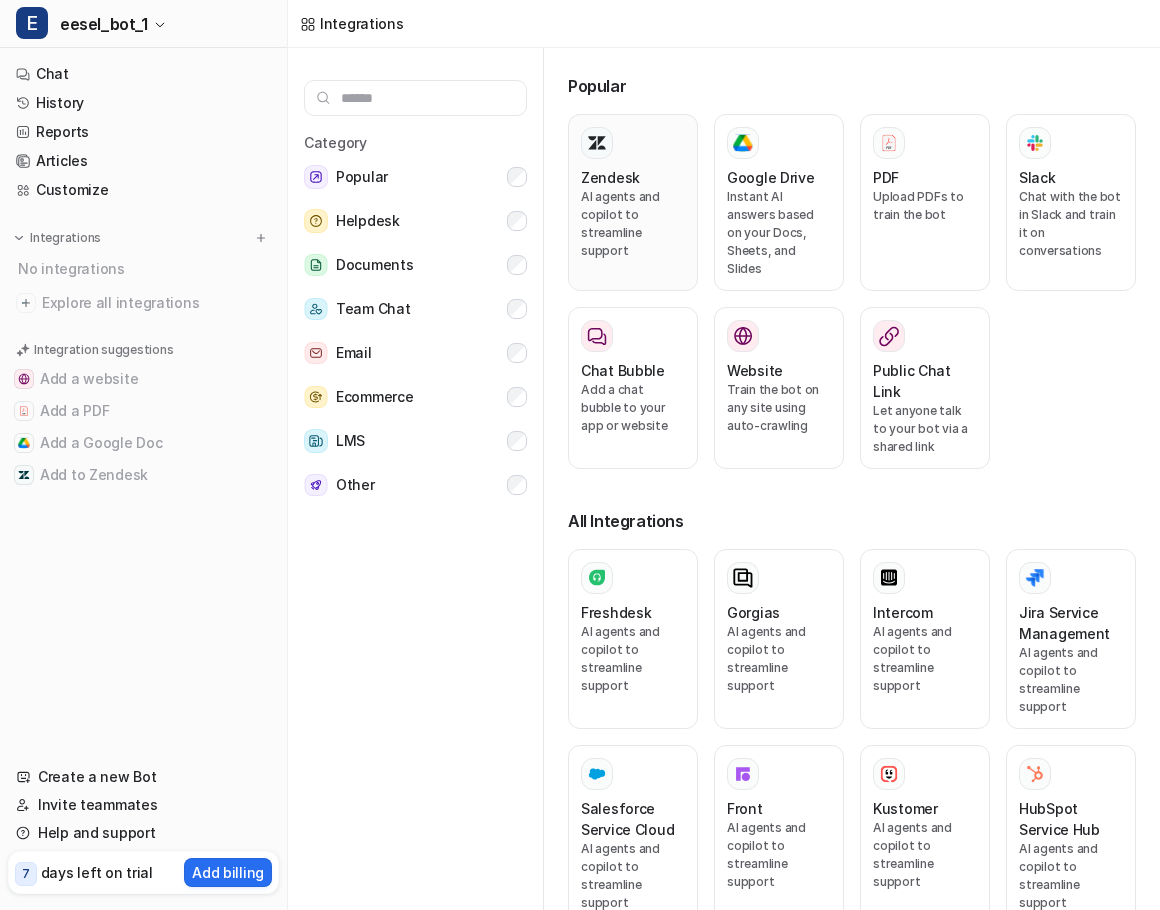 click on "AI agents and copilot to streamline support" at bounding box center [633, 224] 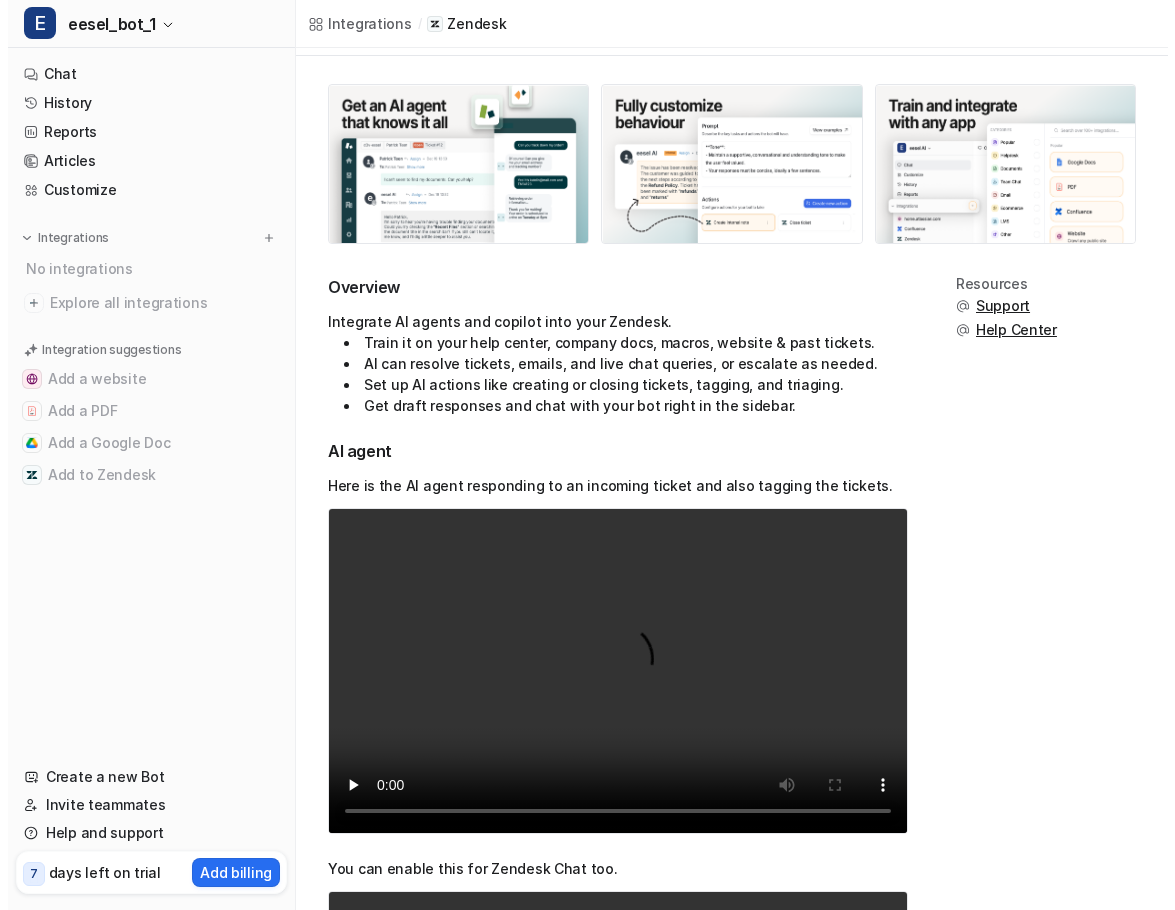 scroll, scrollTop: 0, scrollLeft: 0, axis: both 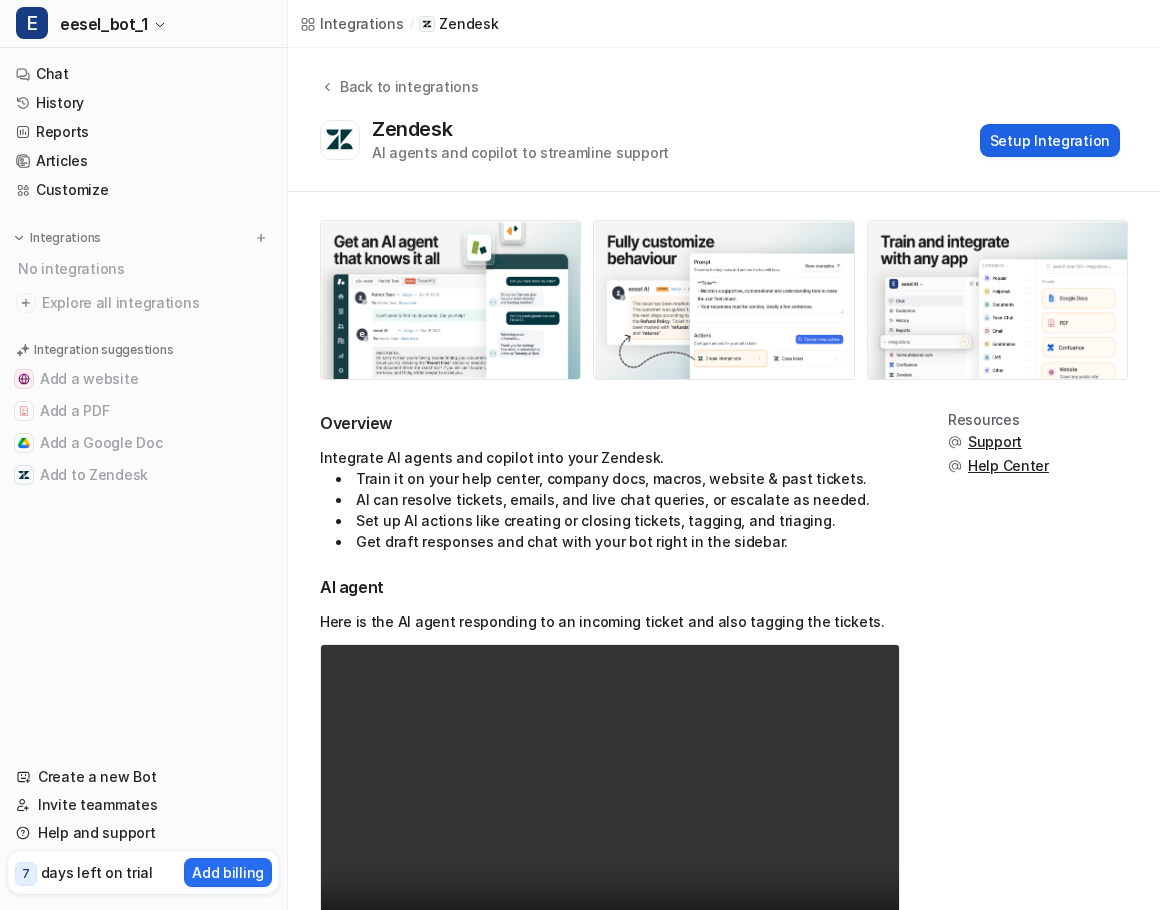 click on "Setup Integration" at bounding box center (1050, 140) 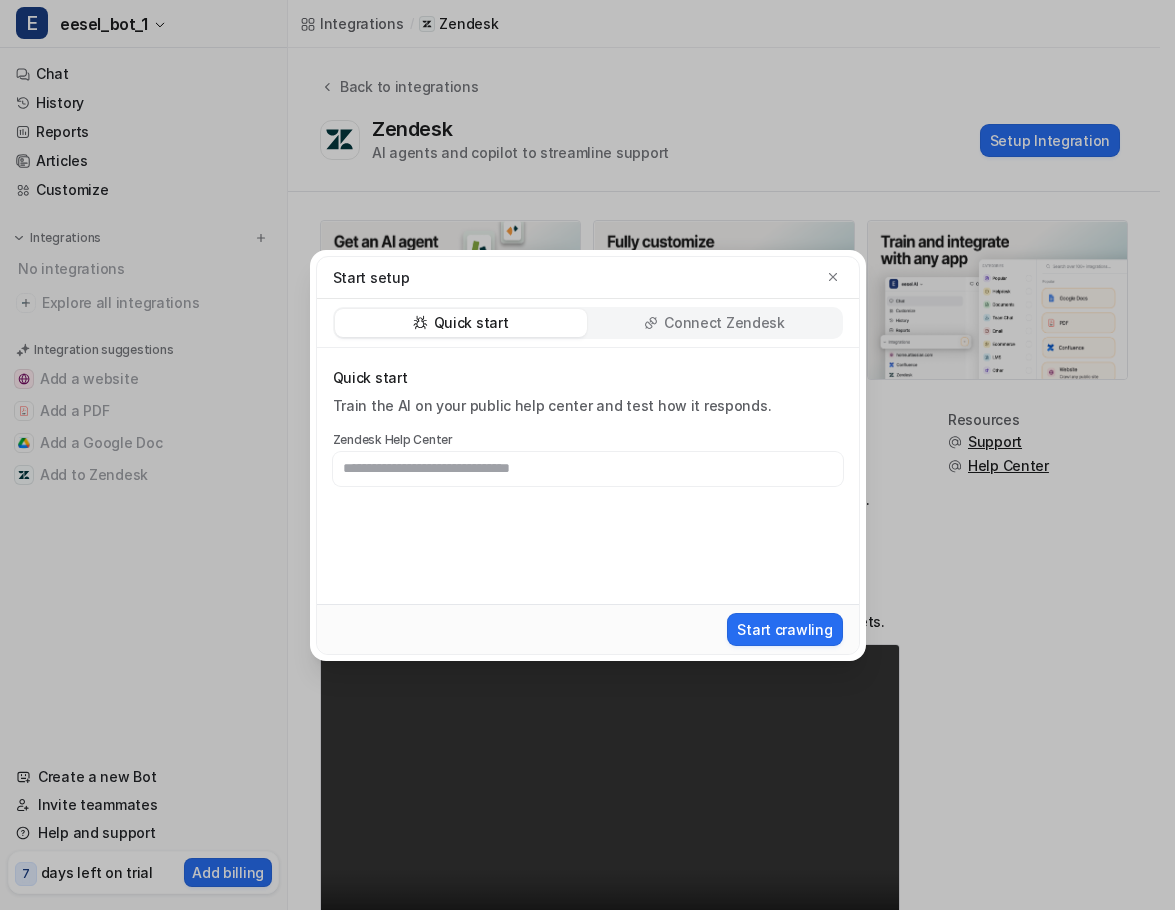 click on "Connect Zendesk" at bounding box center (724, 323) 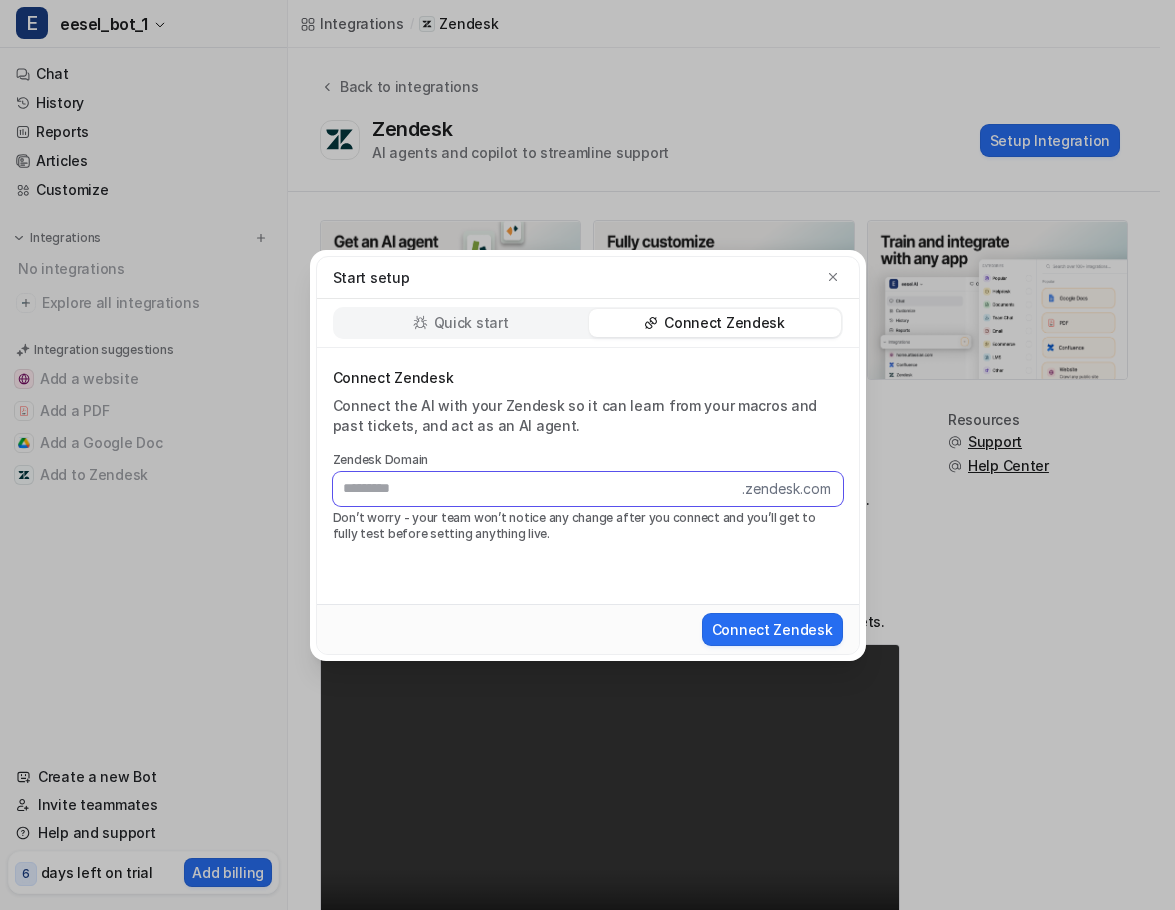 click at bounding box center [537, 489] 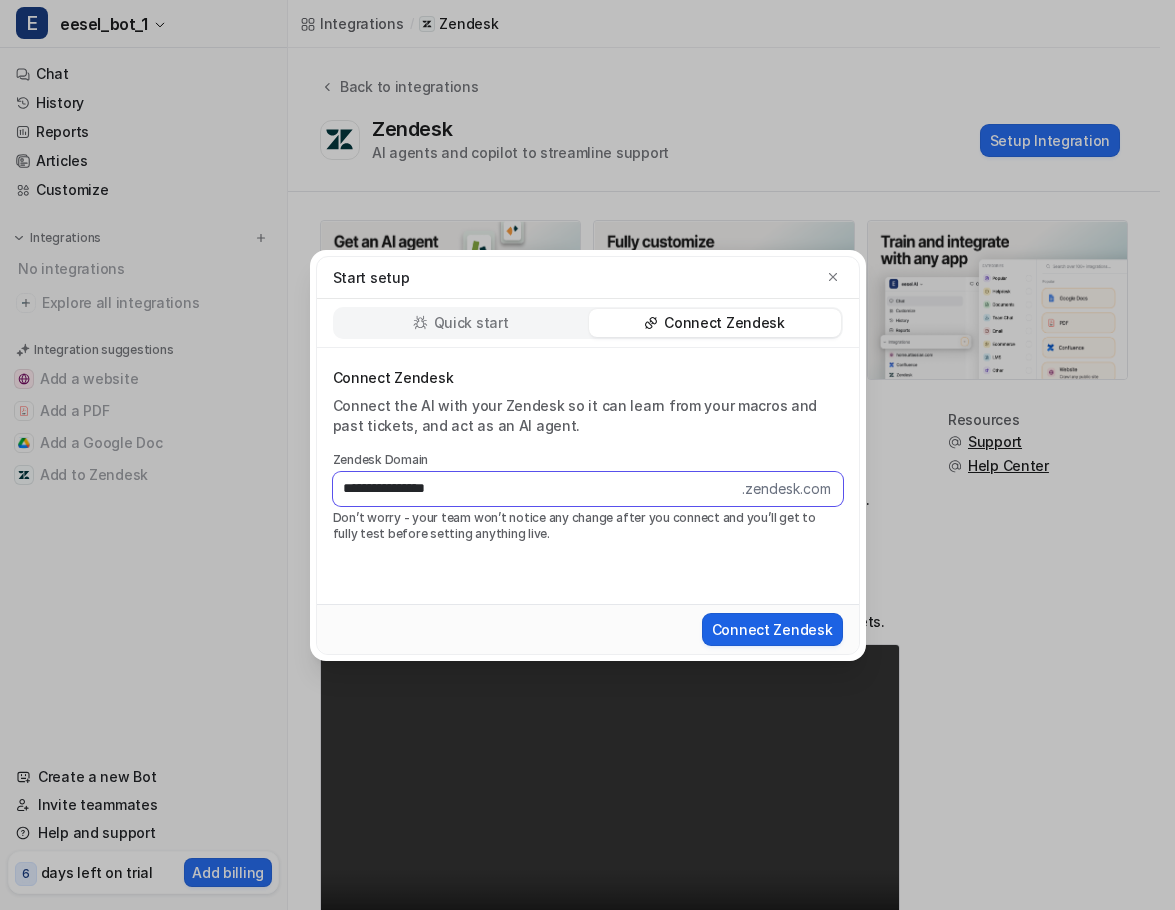 type on "**********" 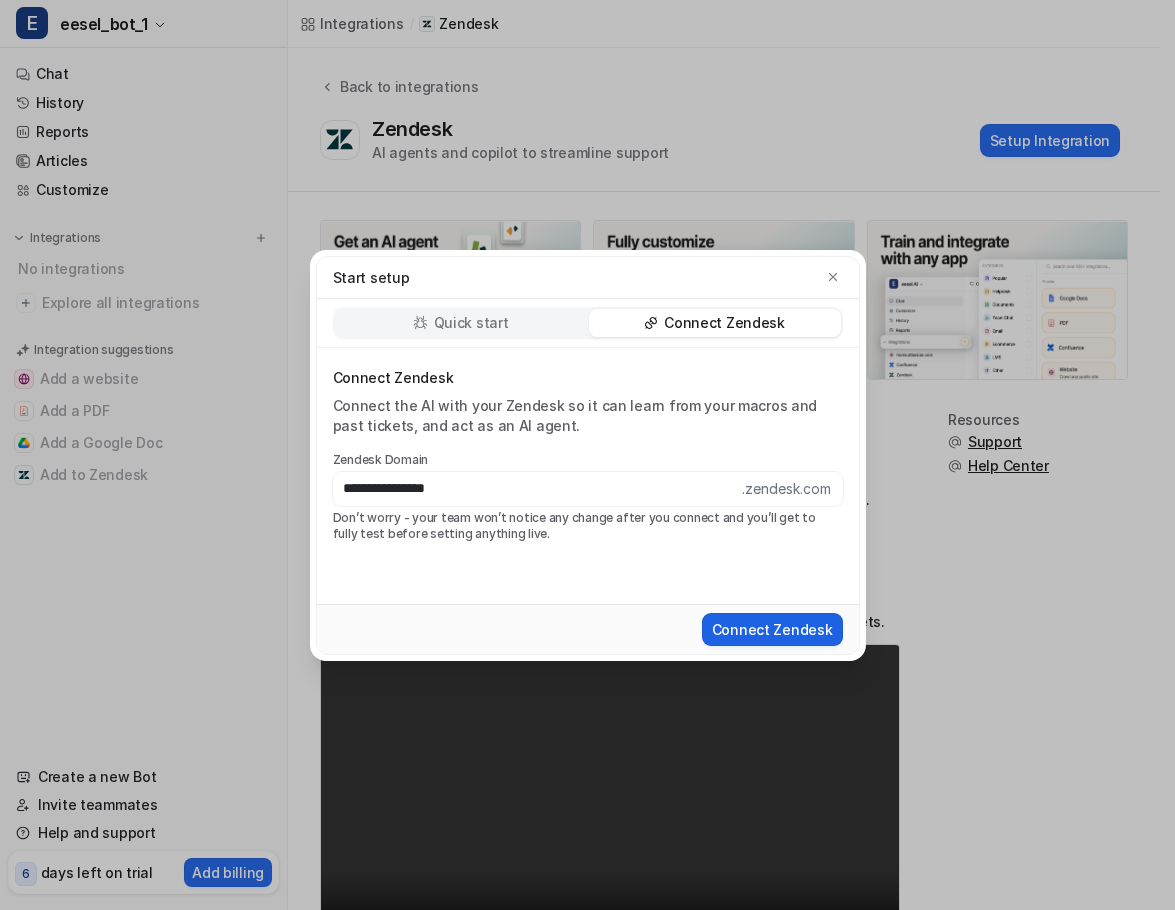click on "Connect Zendesk" at bounding box center (772, 629) 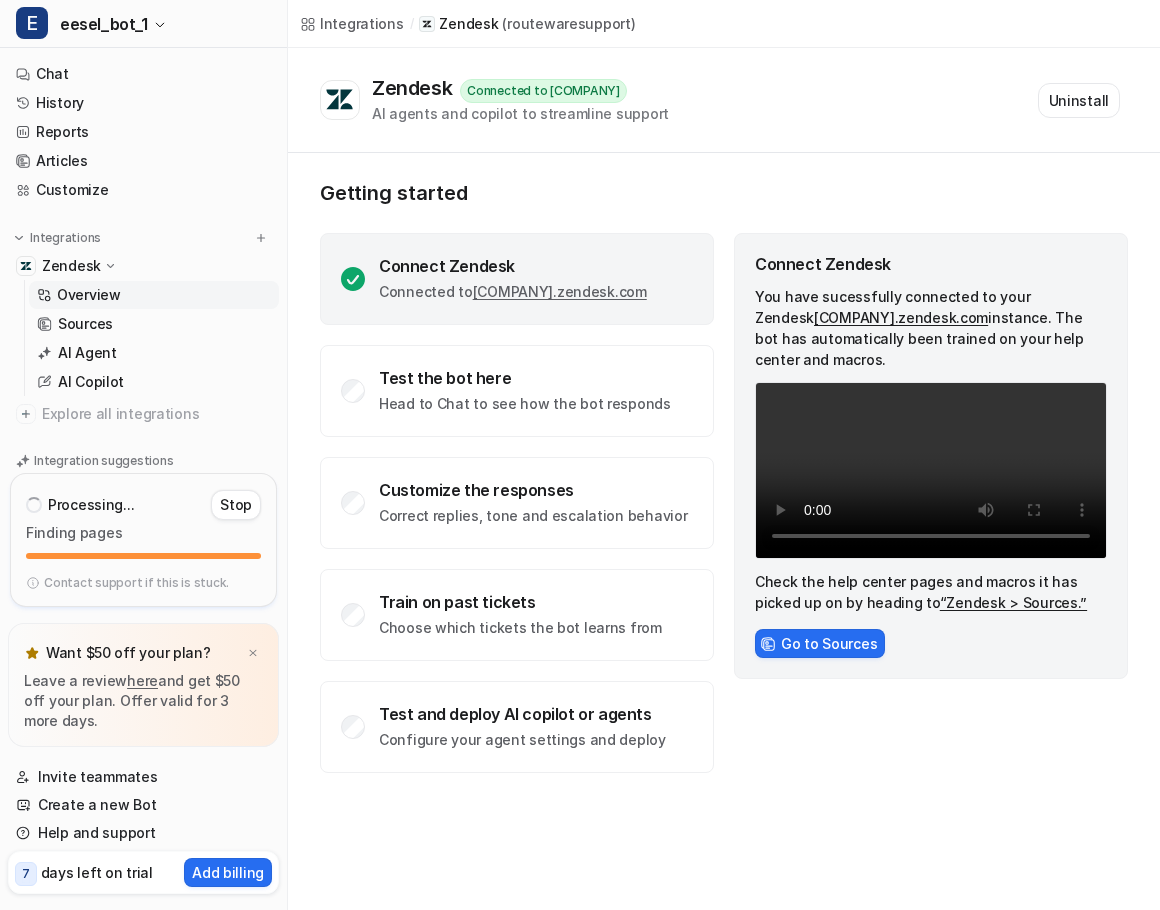 scroll, scrollTop: 0, scrollLeft: 0, axis: both 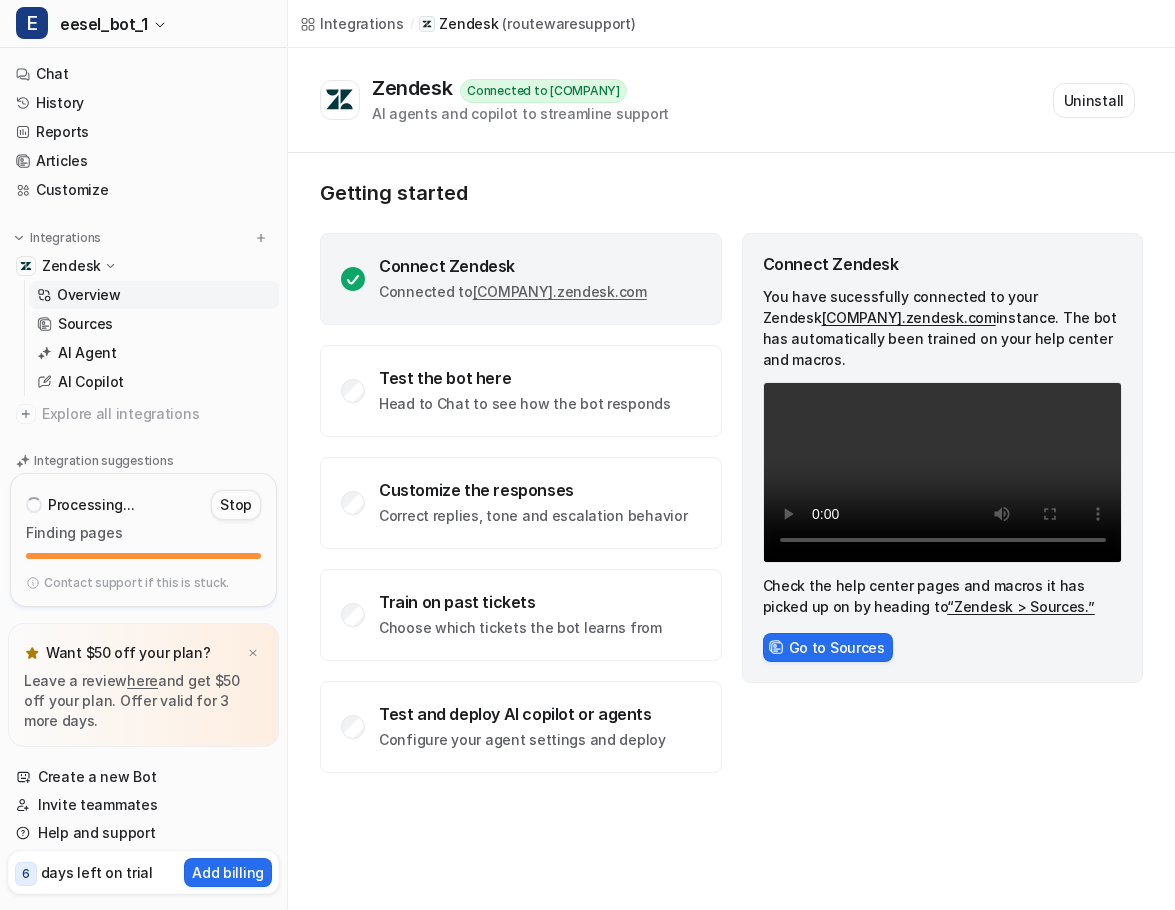 click on "Stop" at bounding box center (236, 505) 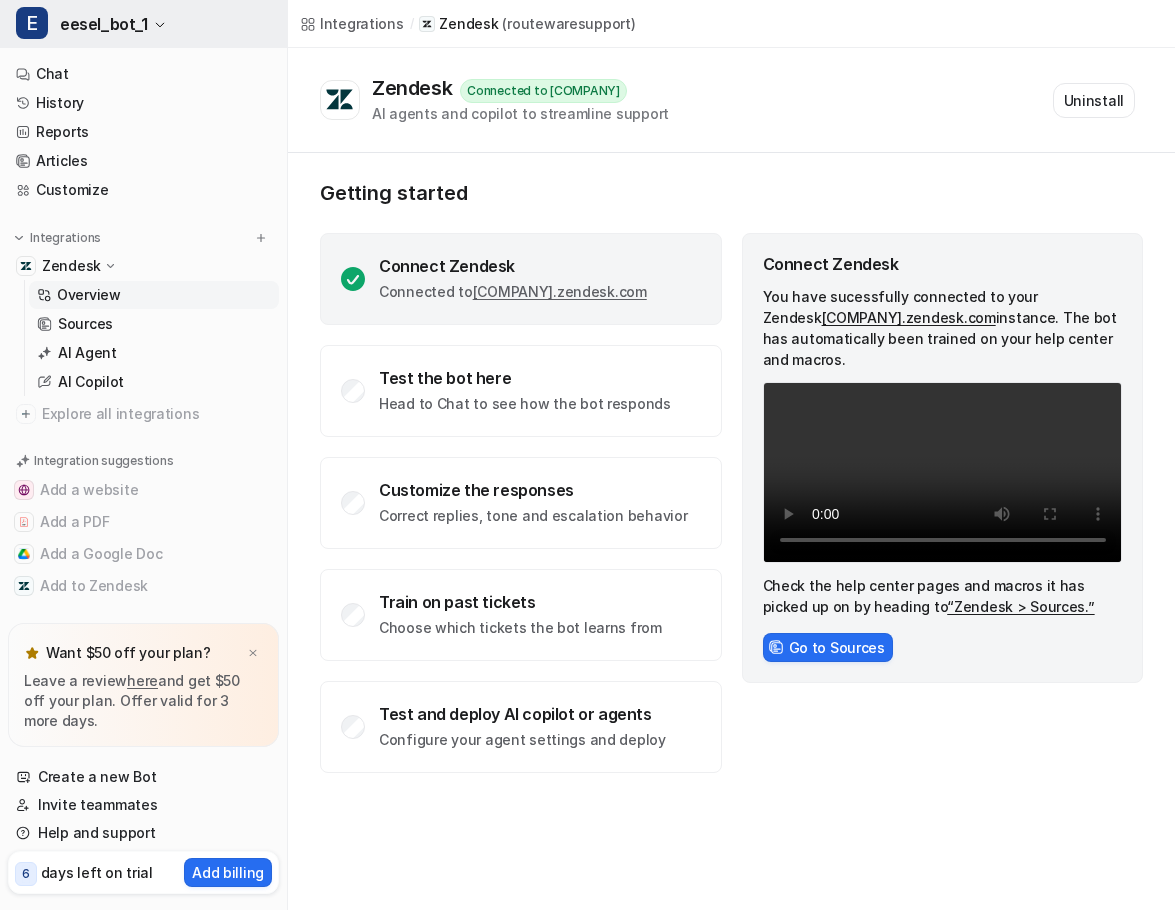 click on "E eesel_bot_1" at bounding box center [143, 24] 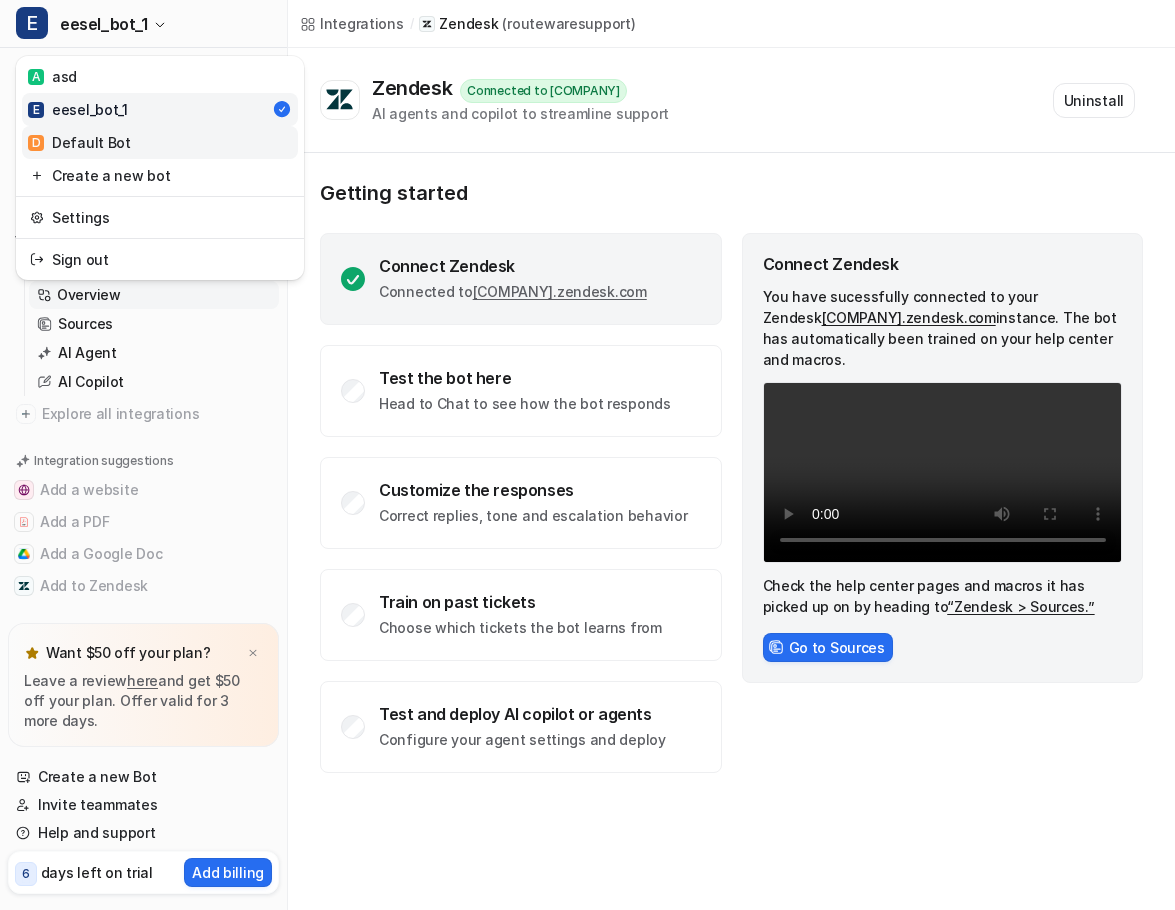 click on "D   Default Bot" at bounding box center [160, 142] 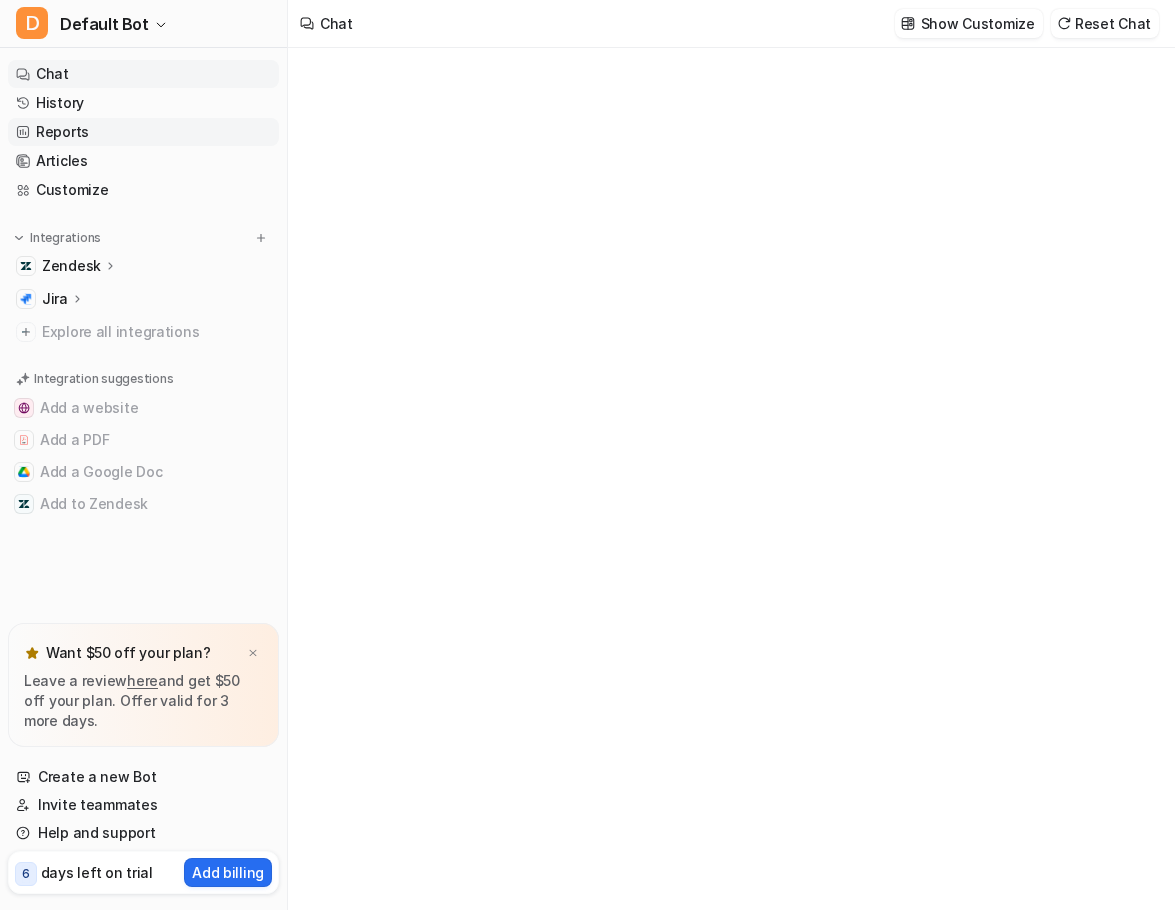type on "**********" 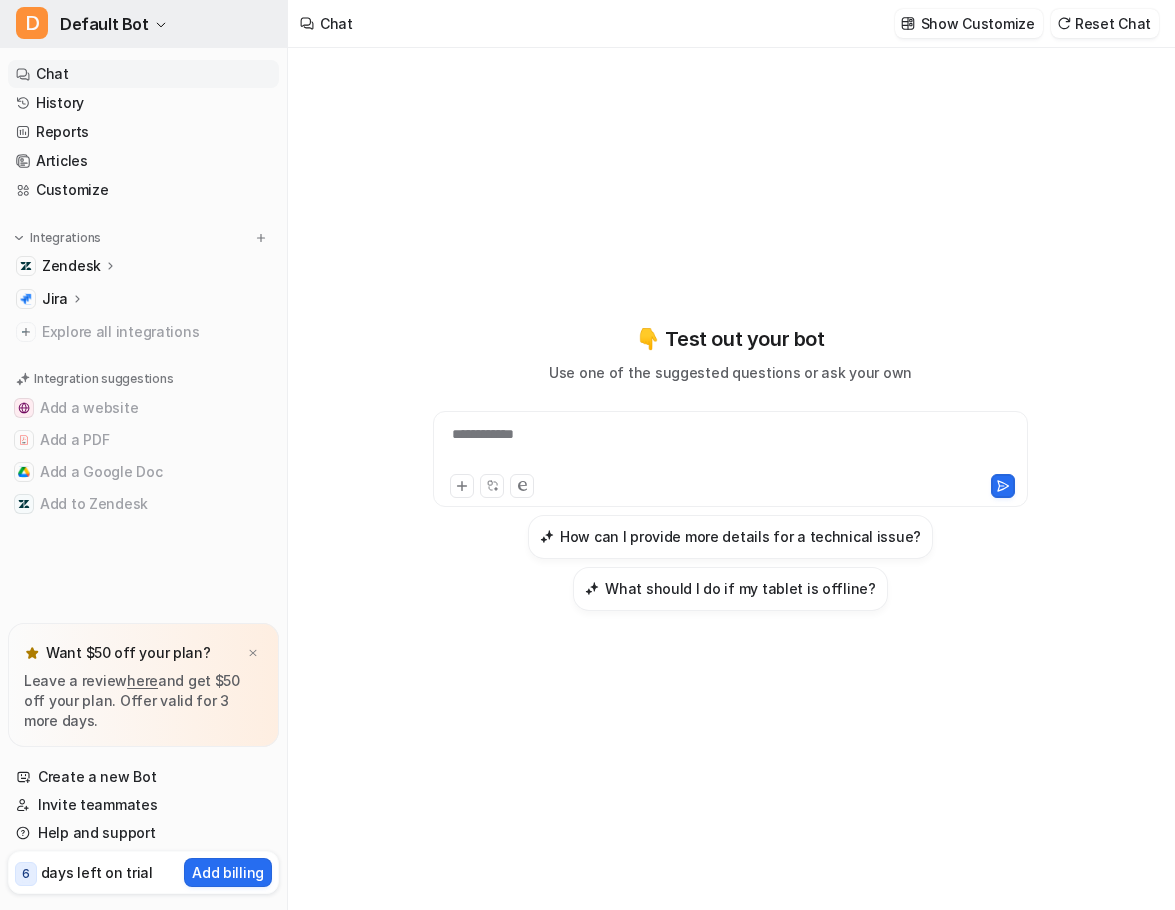 click on "Default Bot" at bounding box center (104, 24) 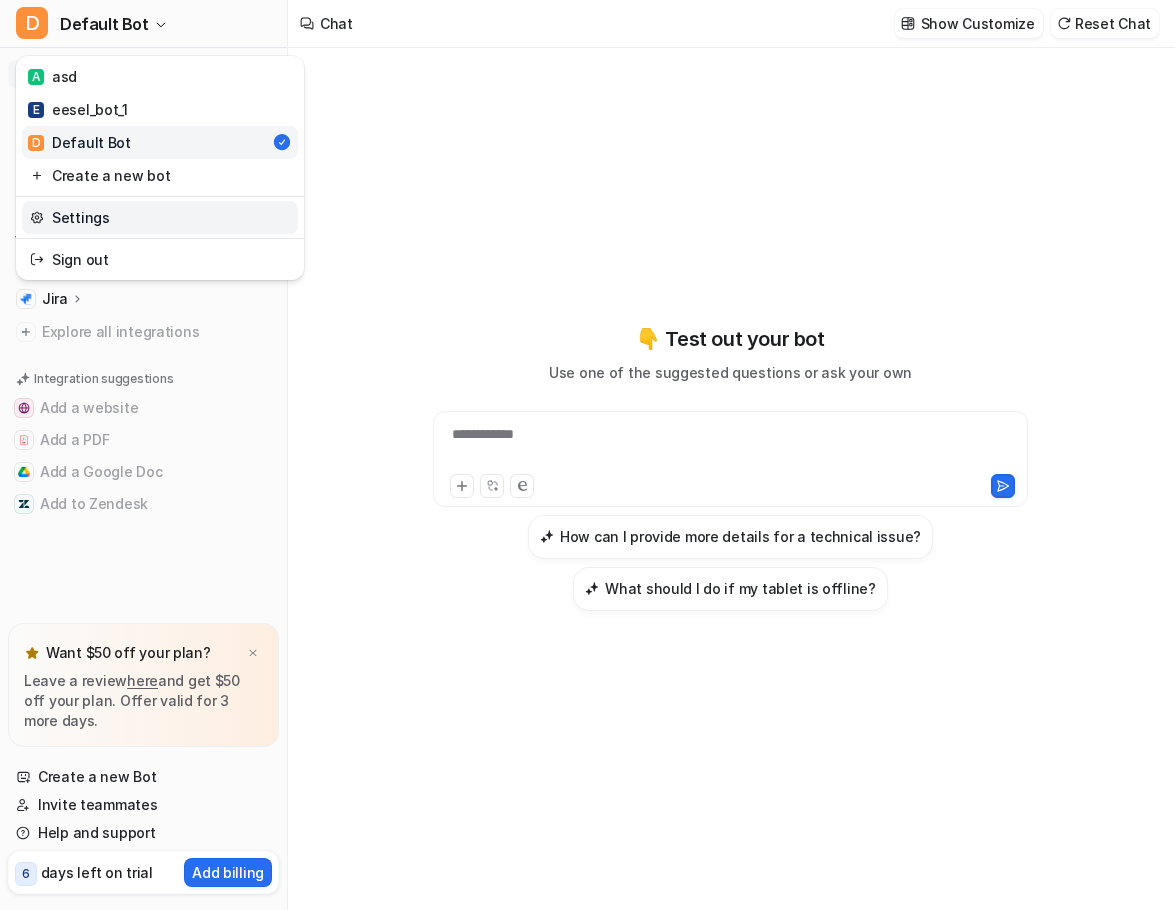 click on "Settings" at bounding box center [160, 217] 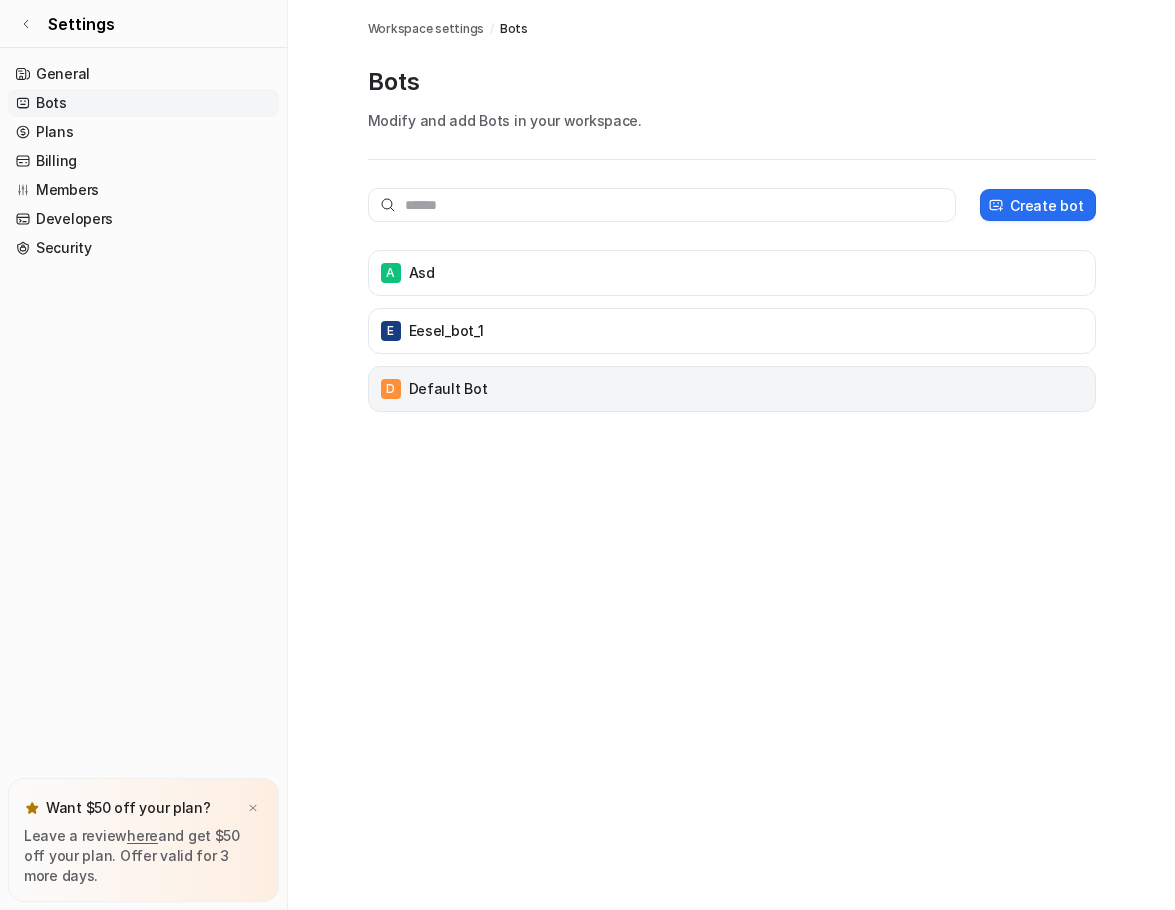 click on "D Default Bot" at bounding box center [732, 389] 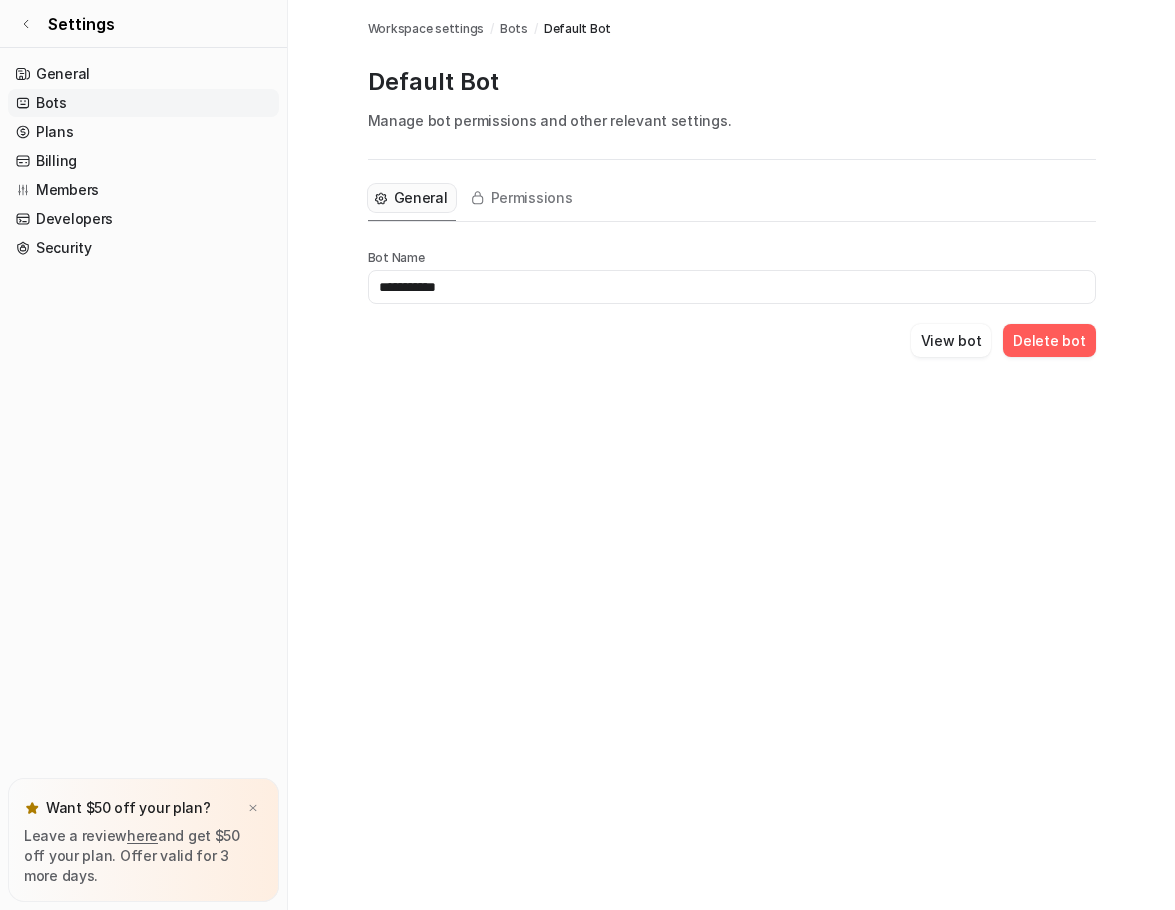 click on "Delete bot" at bounding box center [1049, 340] 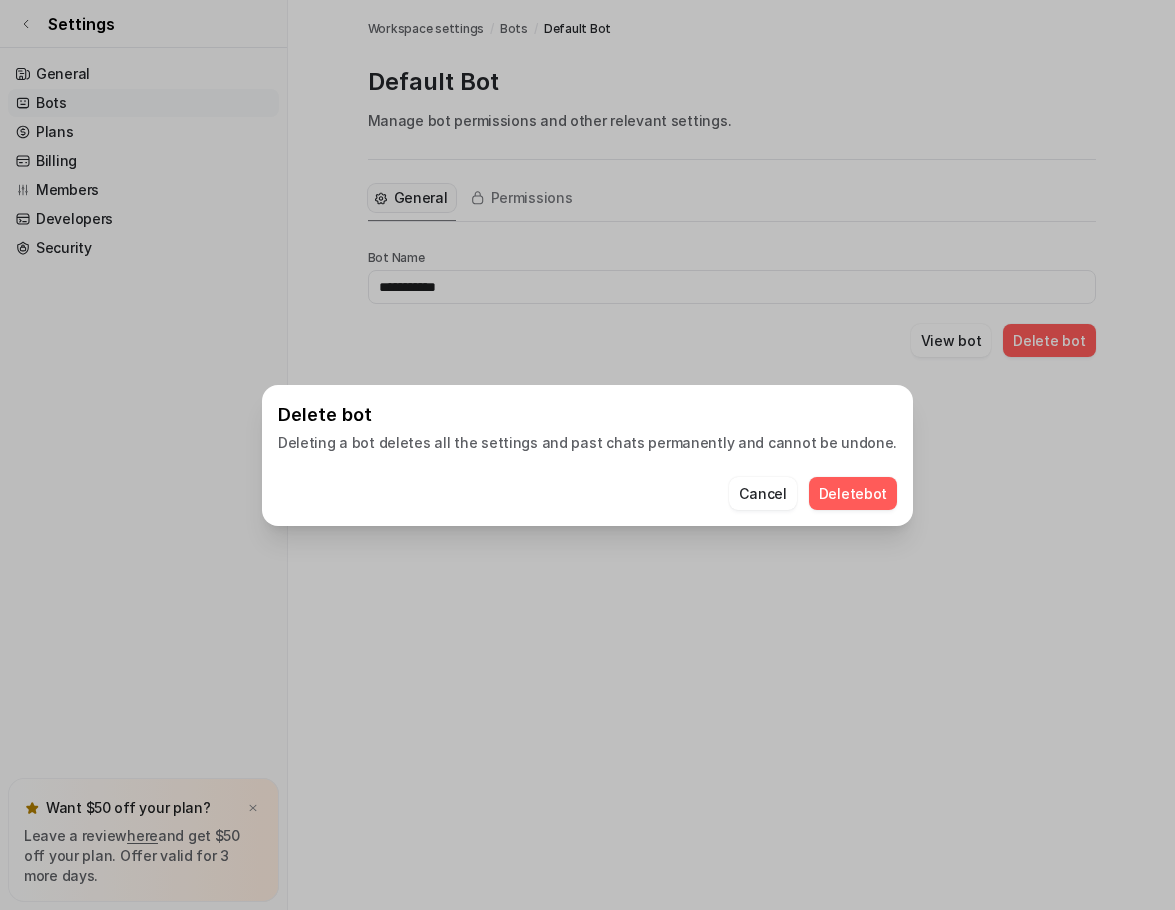 click on "Delete  bot" at bounding box center (853, 493) 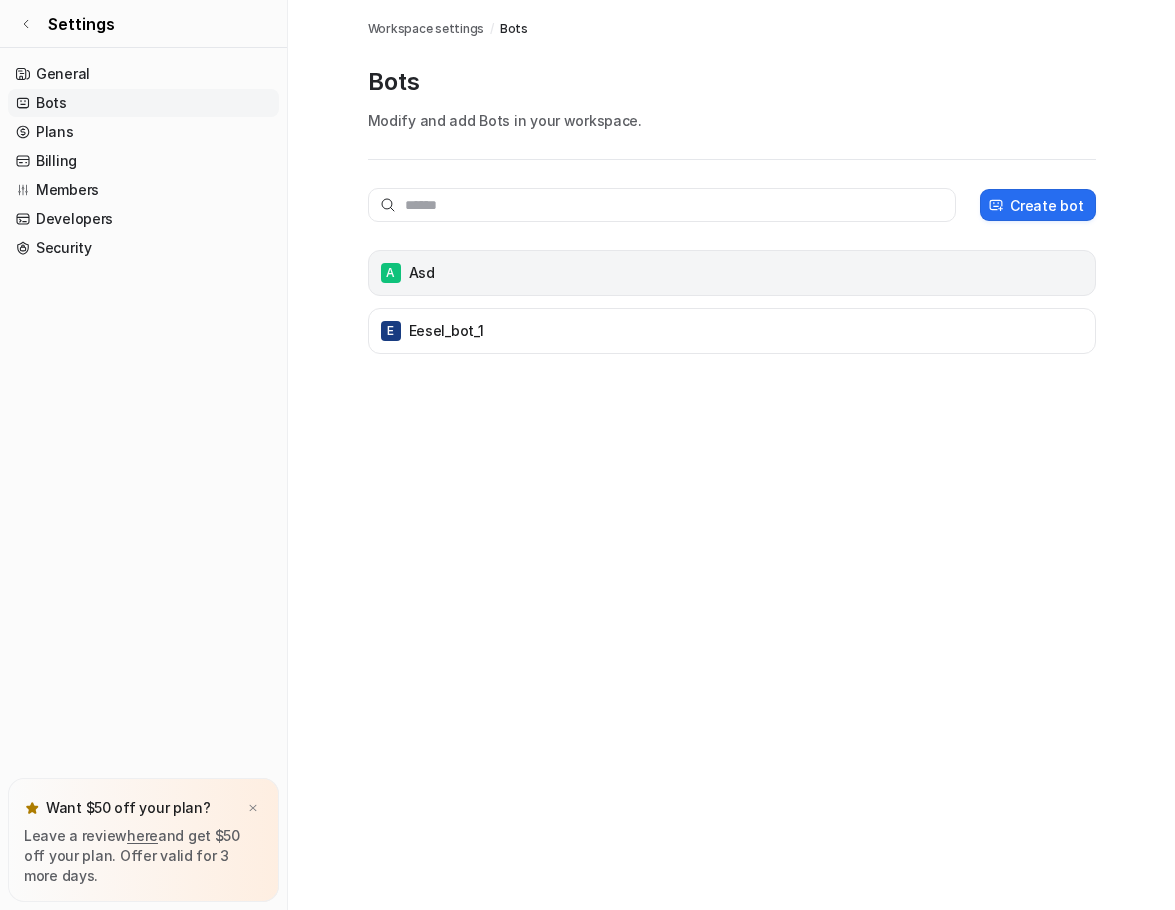 click on "A asd" at bounding box center (732, 273) 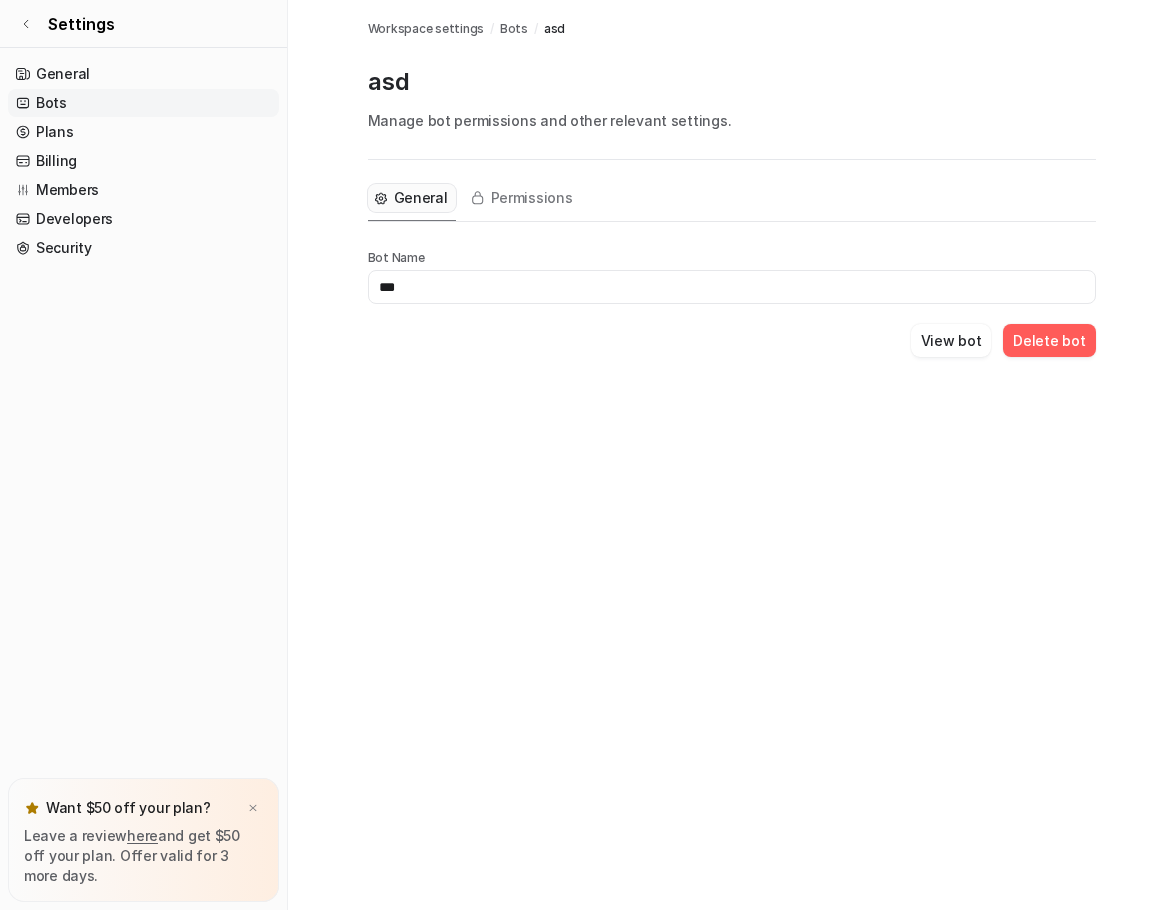click on "Delete bot" at bounding box center [1049, 340] 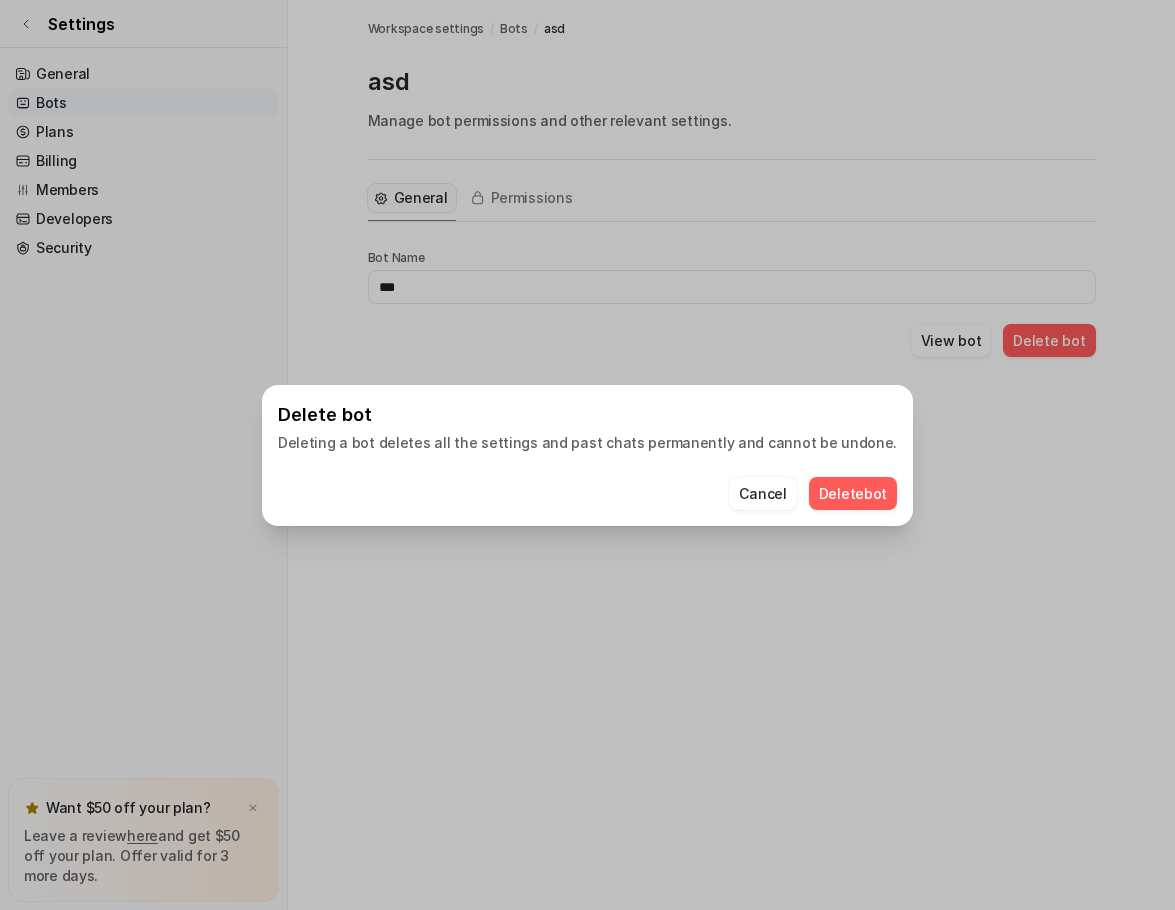 click on "Delete  bot" at bounding box center [853, 493] 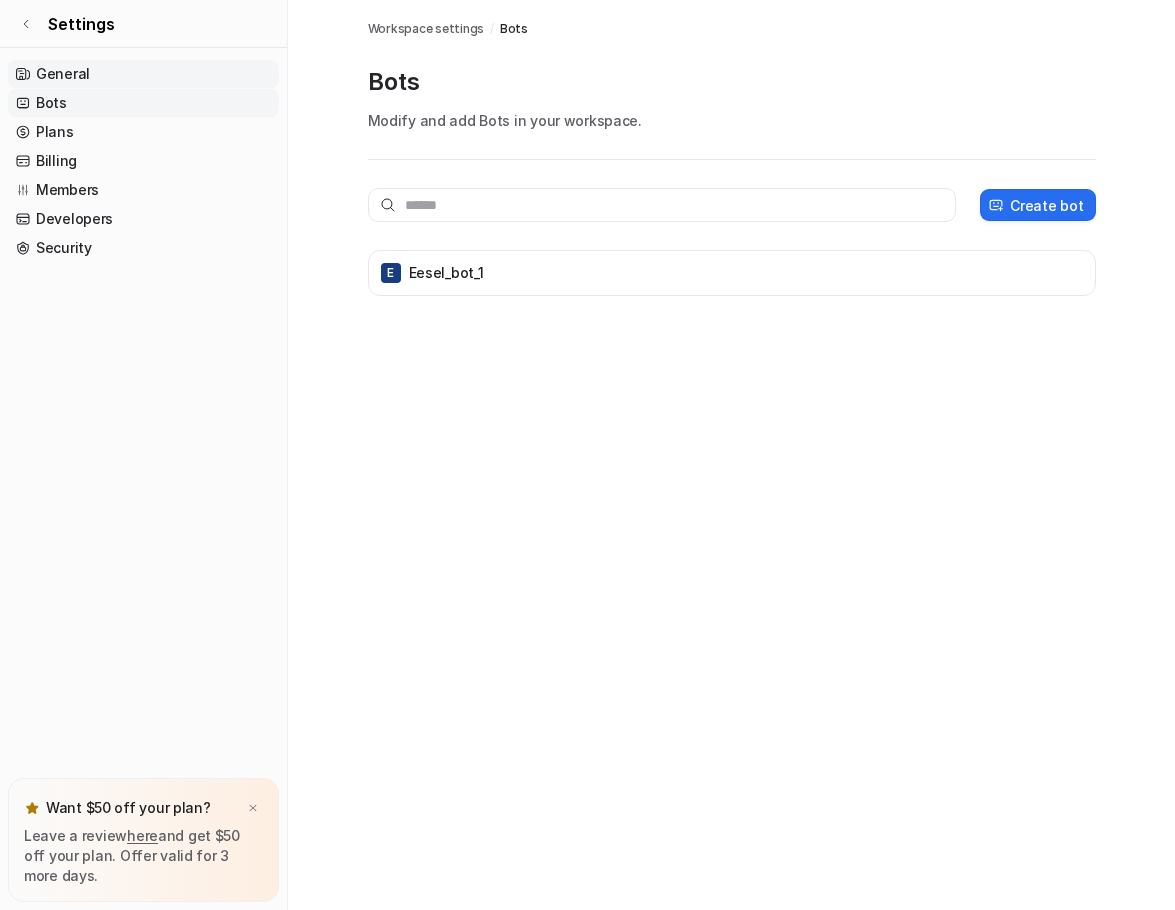 click on "General" at bounding box center (143, 74) 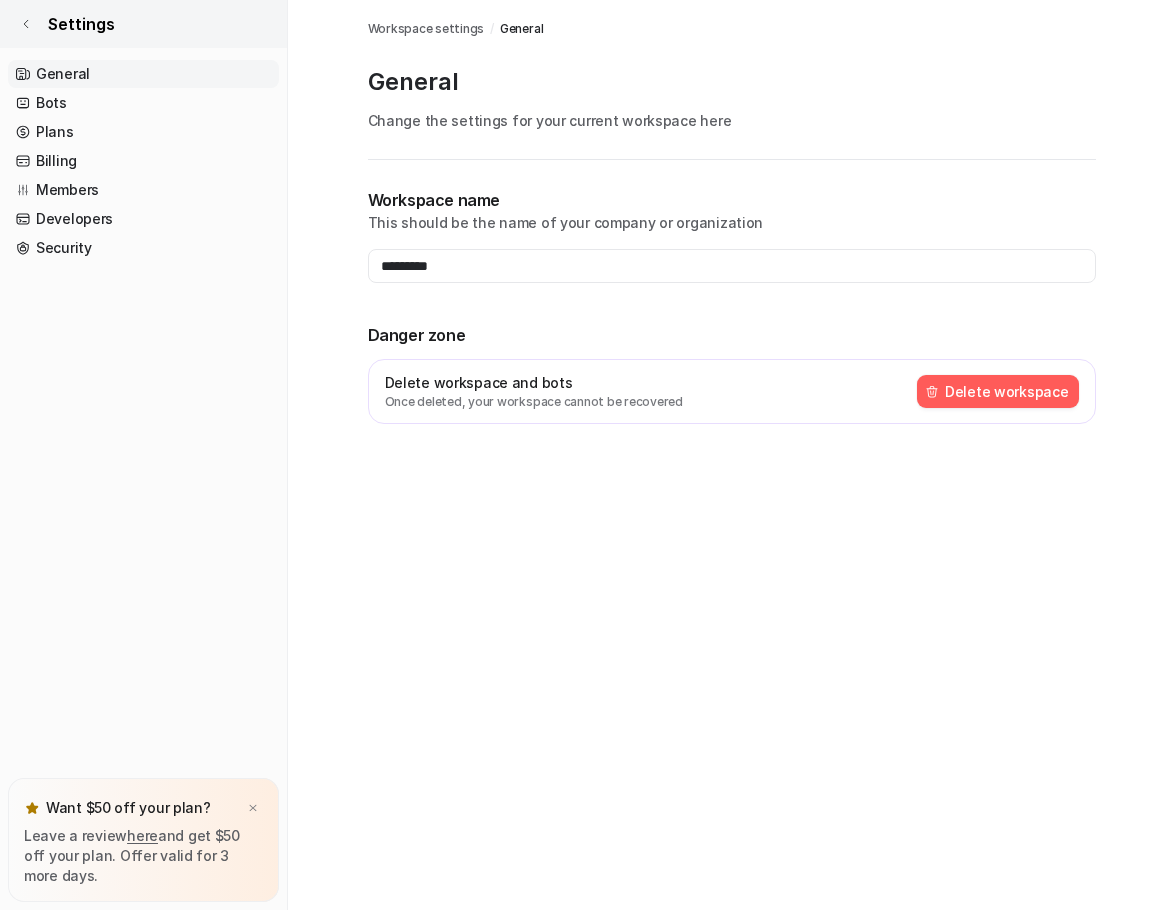 click on "Settings" at bounding box center [143, 24] 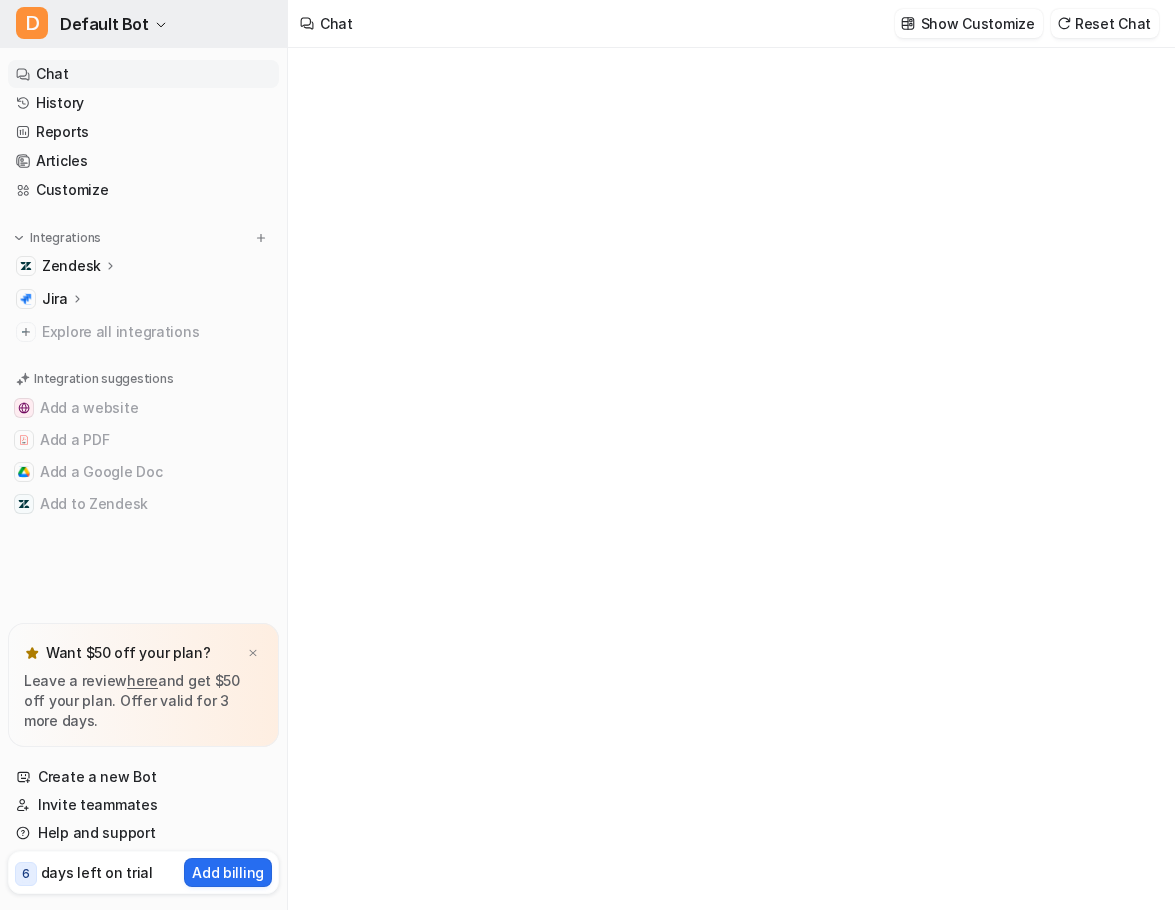 click on "D Default Bot" at bounding box center (143, 24) 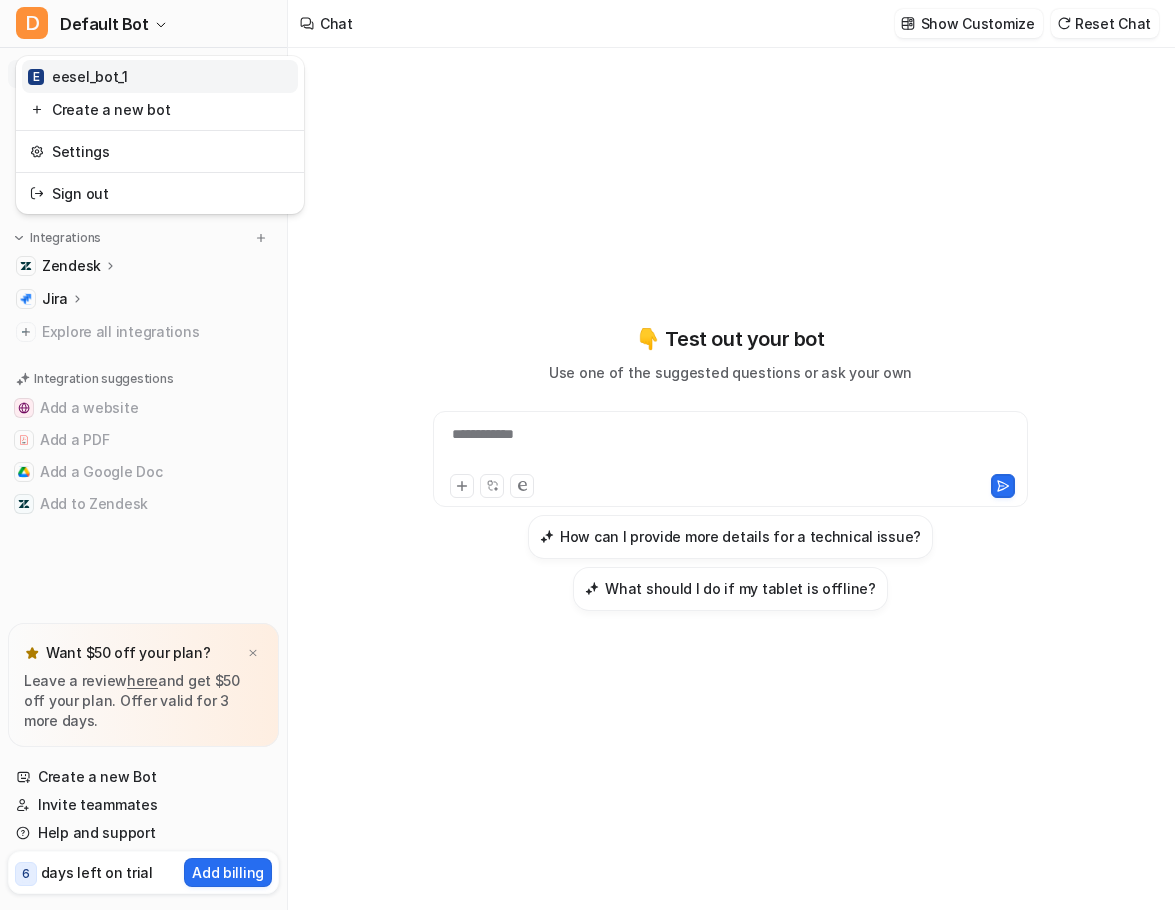 click on "E   eesel_bot_1" at bounding box center (160, 76) 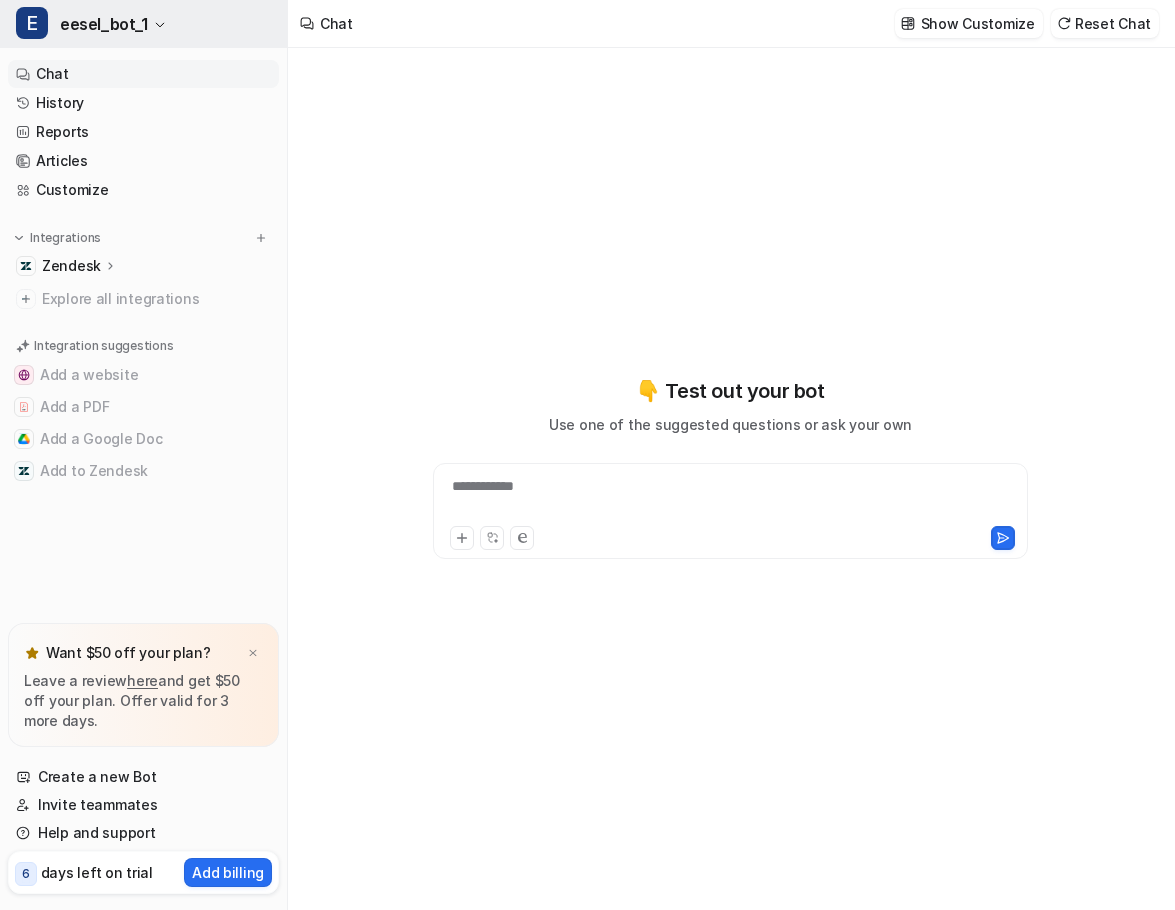 click on "E eesel_bot_1" at bounding box center [143, 24] 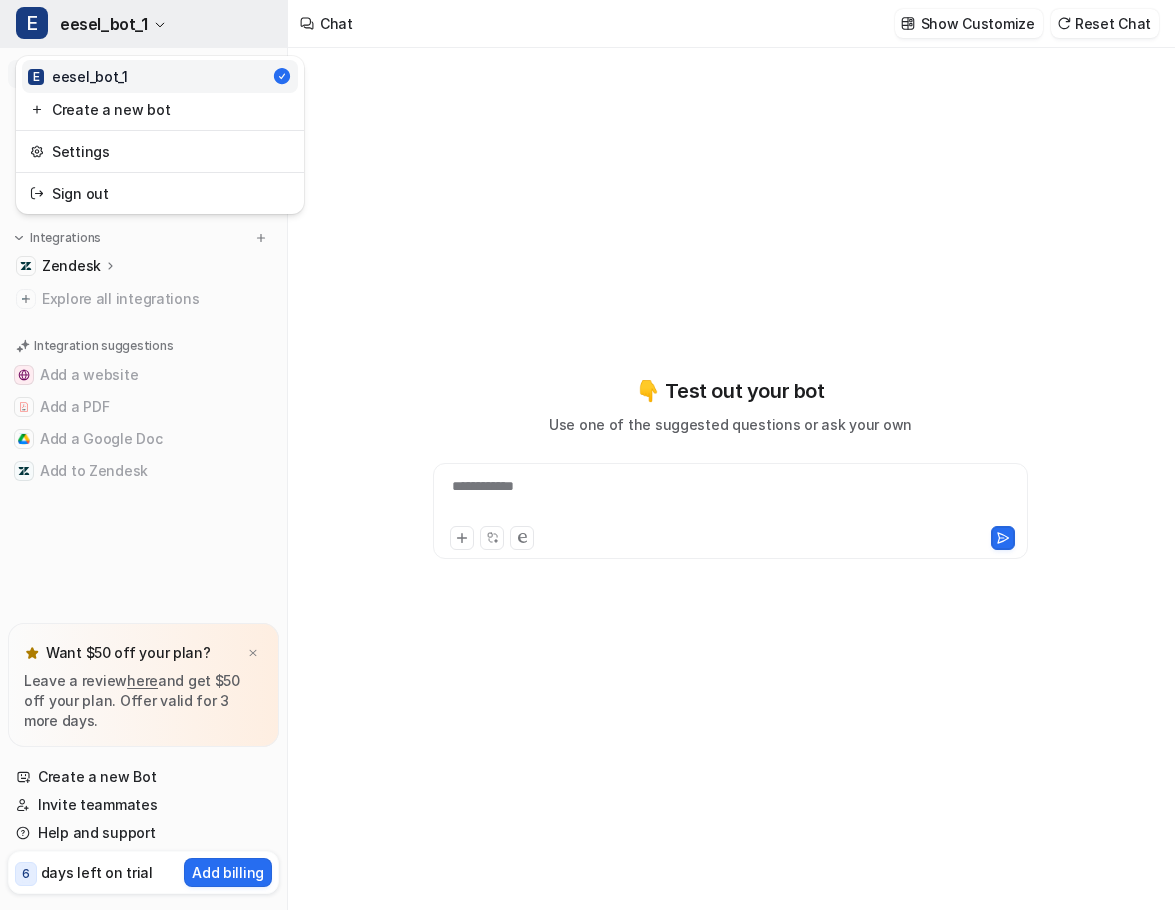 click on "eesel_bot_1" at bounding box center (104, 24) 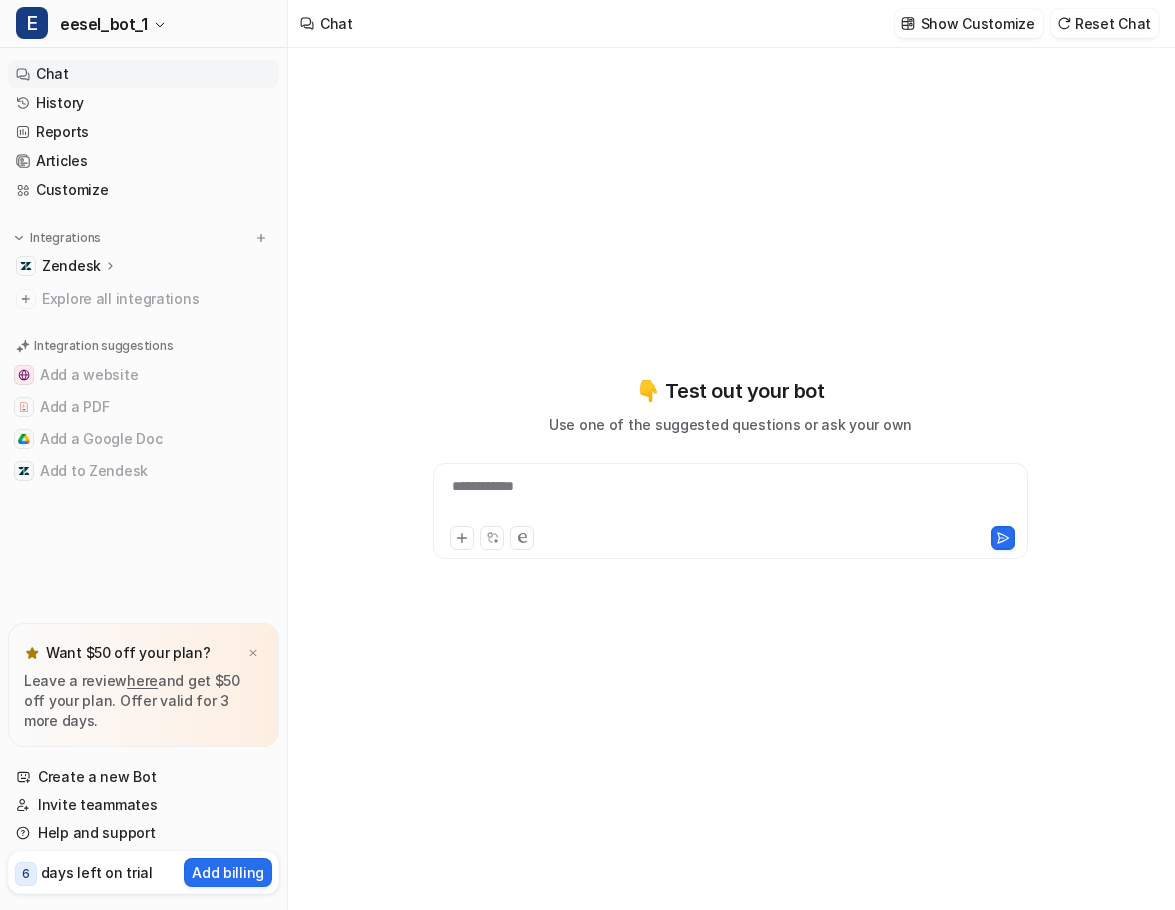click on "Zendesk" at bounding box center [71, 266] 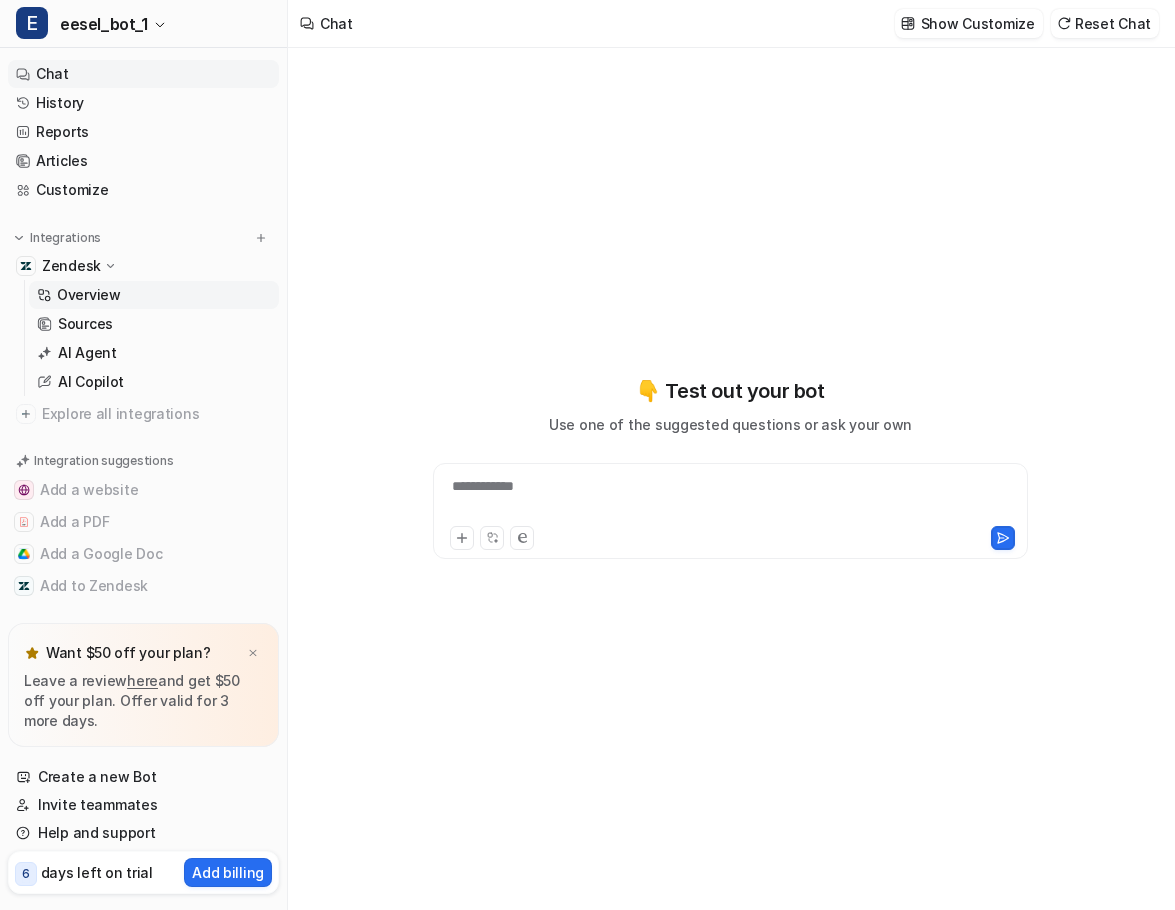 click on "Overview" at bounding box center (154, 295) 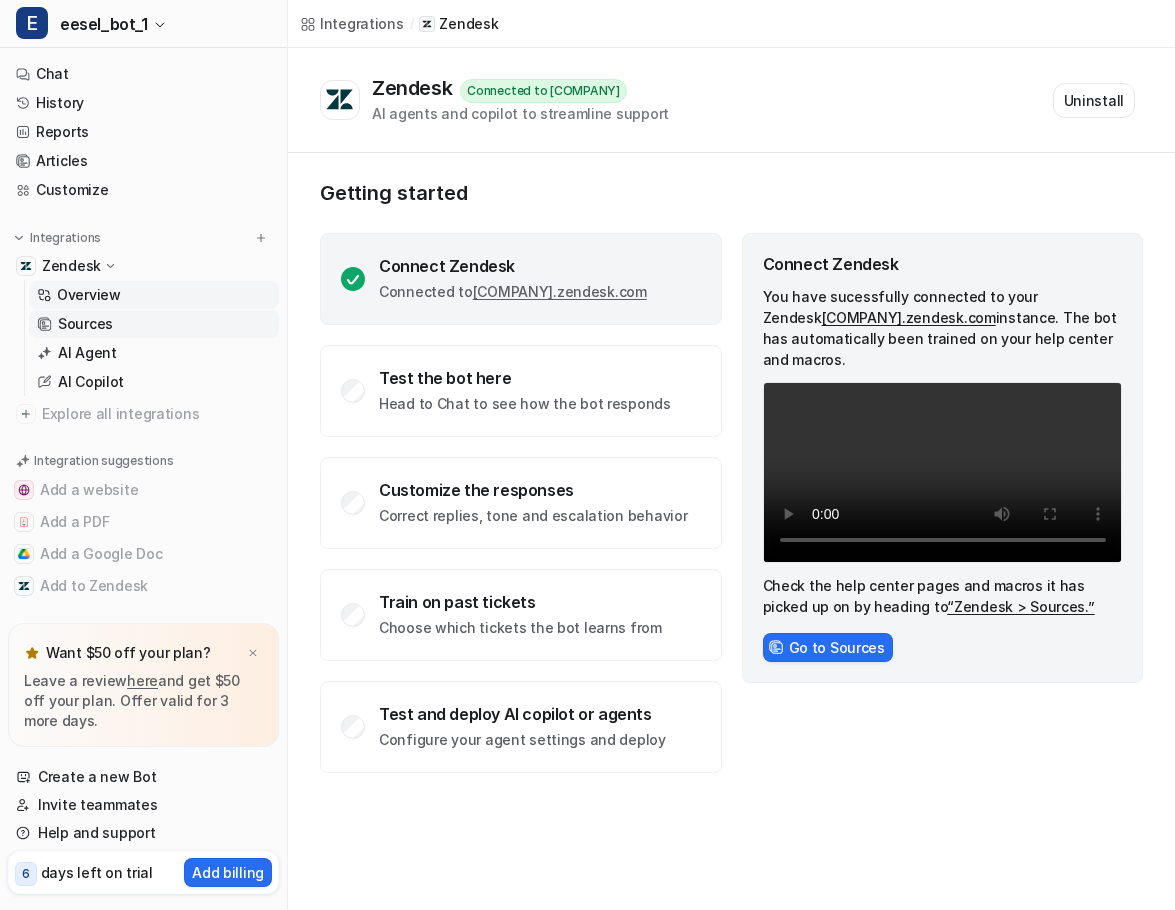 click on "Sources" at bounding box center (154, 324) 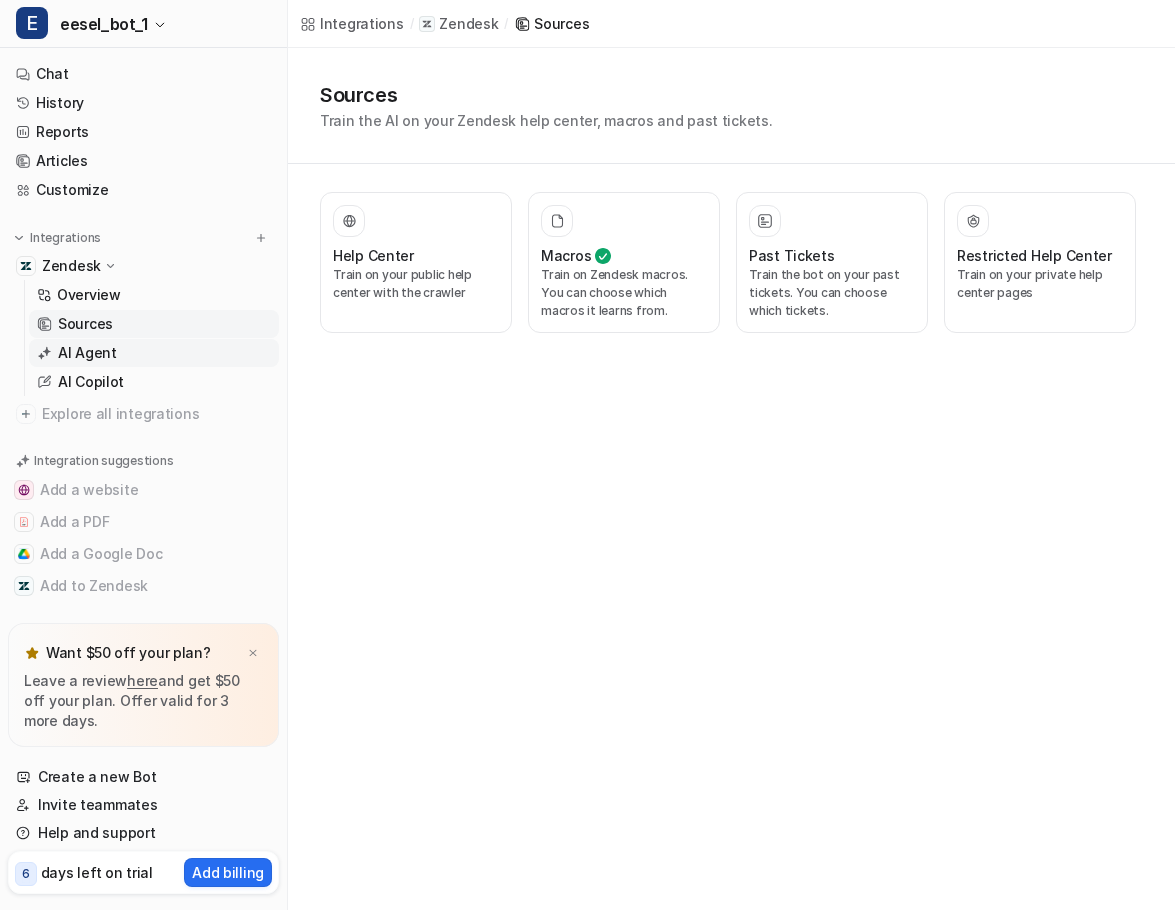 click on "AI Agent" at bounding box center [154, 353] 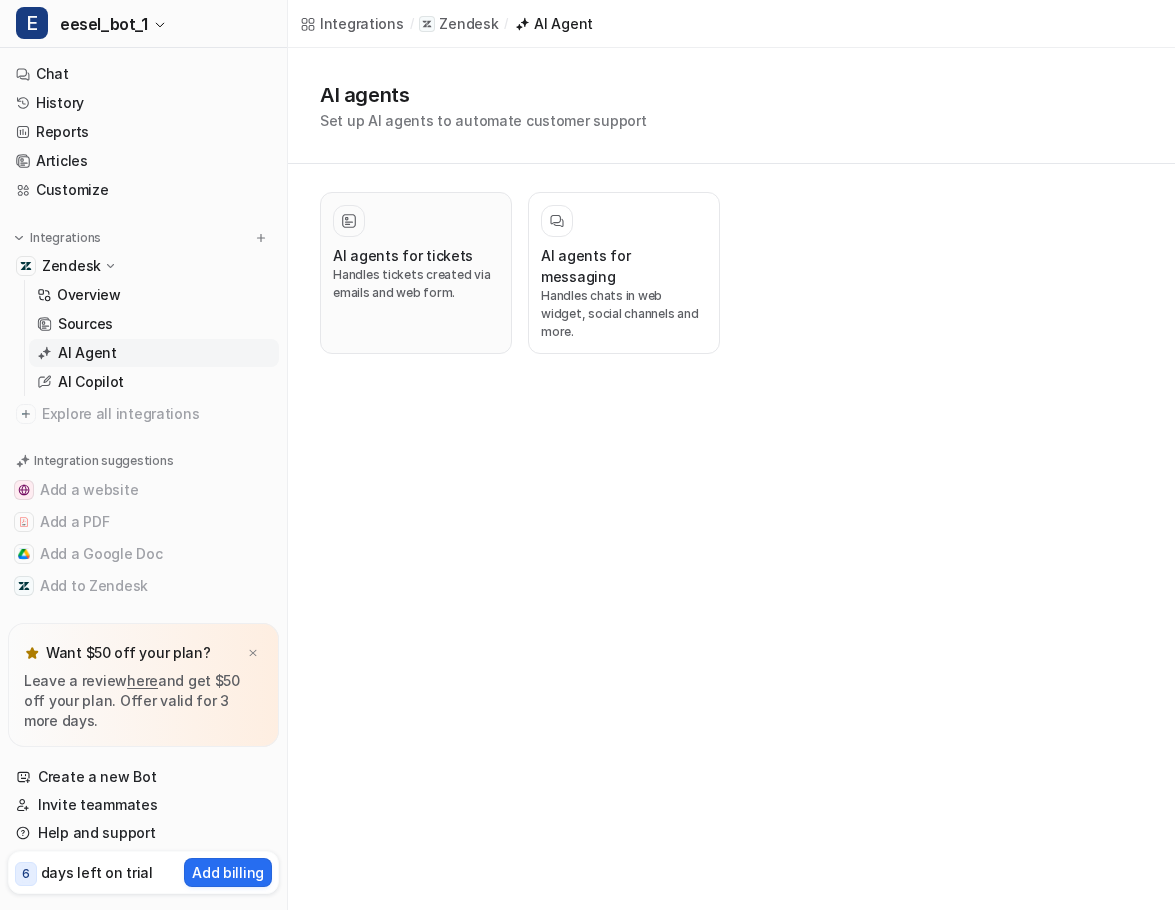 click on "Handles tickets created via emails and web form." at bounding box center [416, 284] 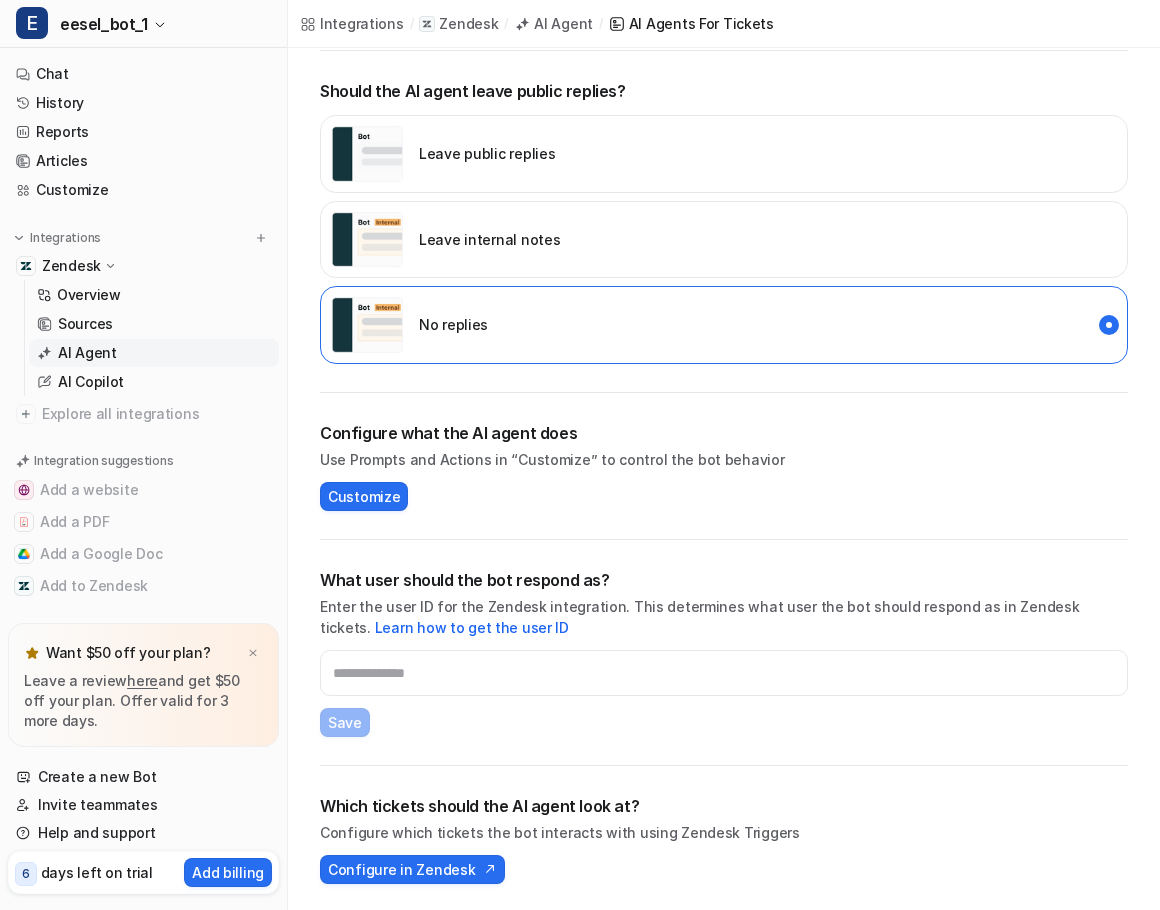 scroll, scrollTop: 408, scrollLeft: 0, axis: vertical 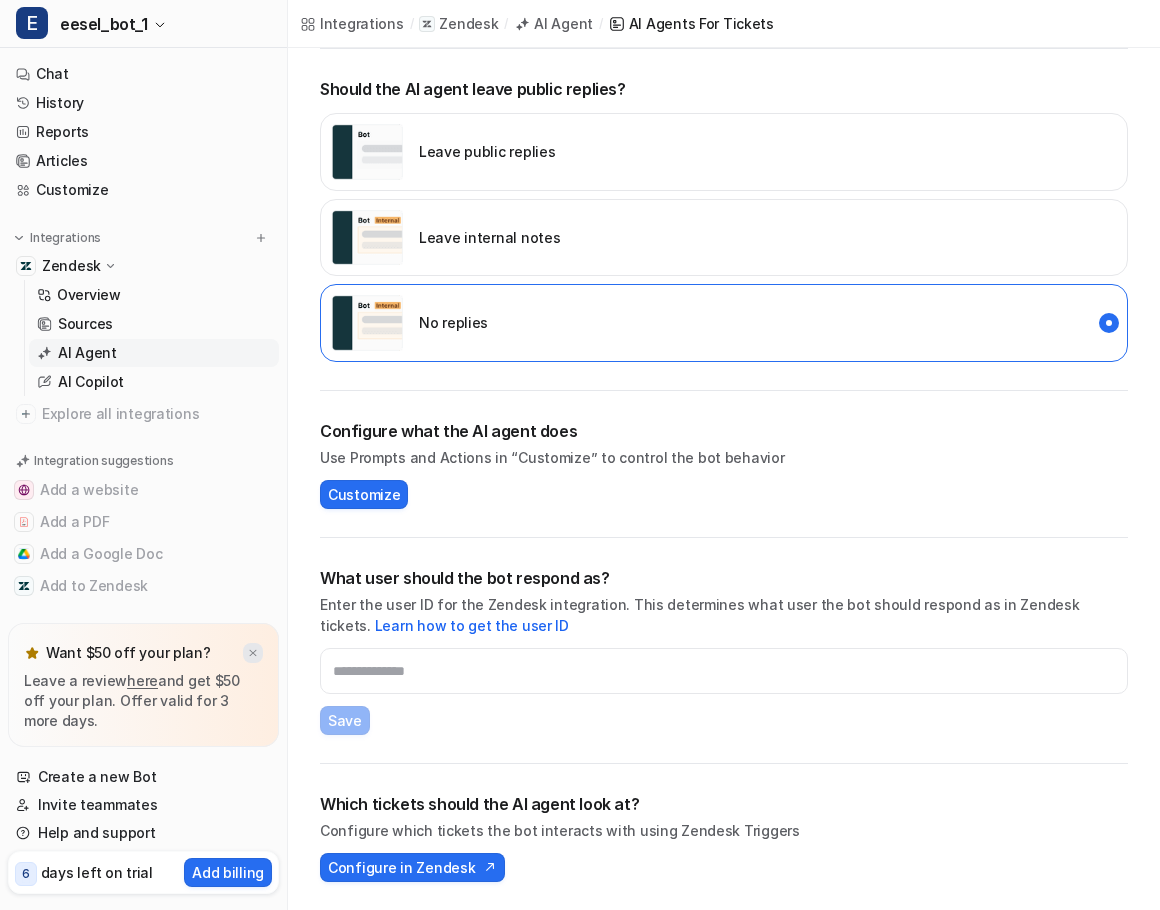 click at bounding box center (253, 653) 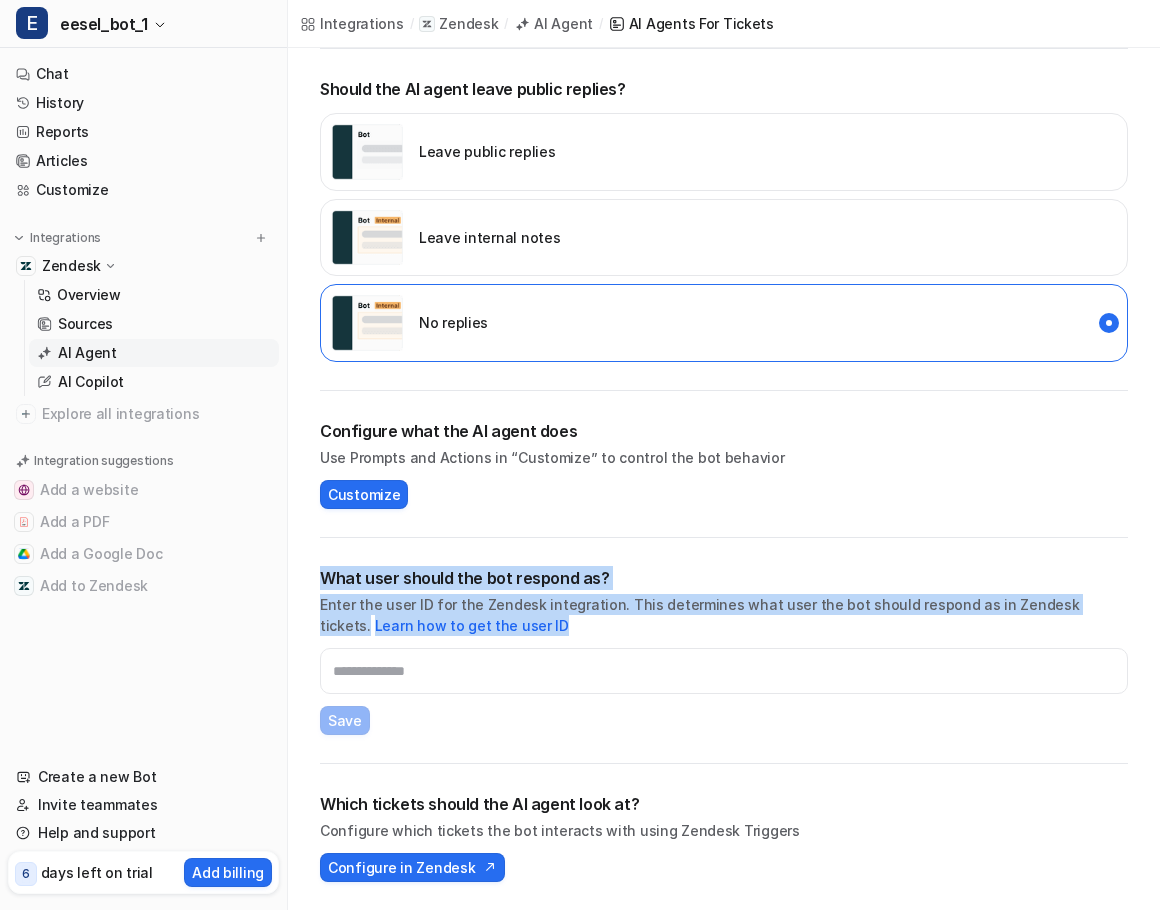 drag, startPoint x: 315, startPoint y: 574, endPoint x: 553, endPoint y: 623, distance: 242.99178 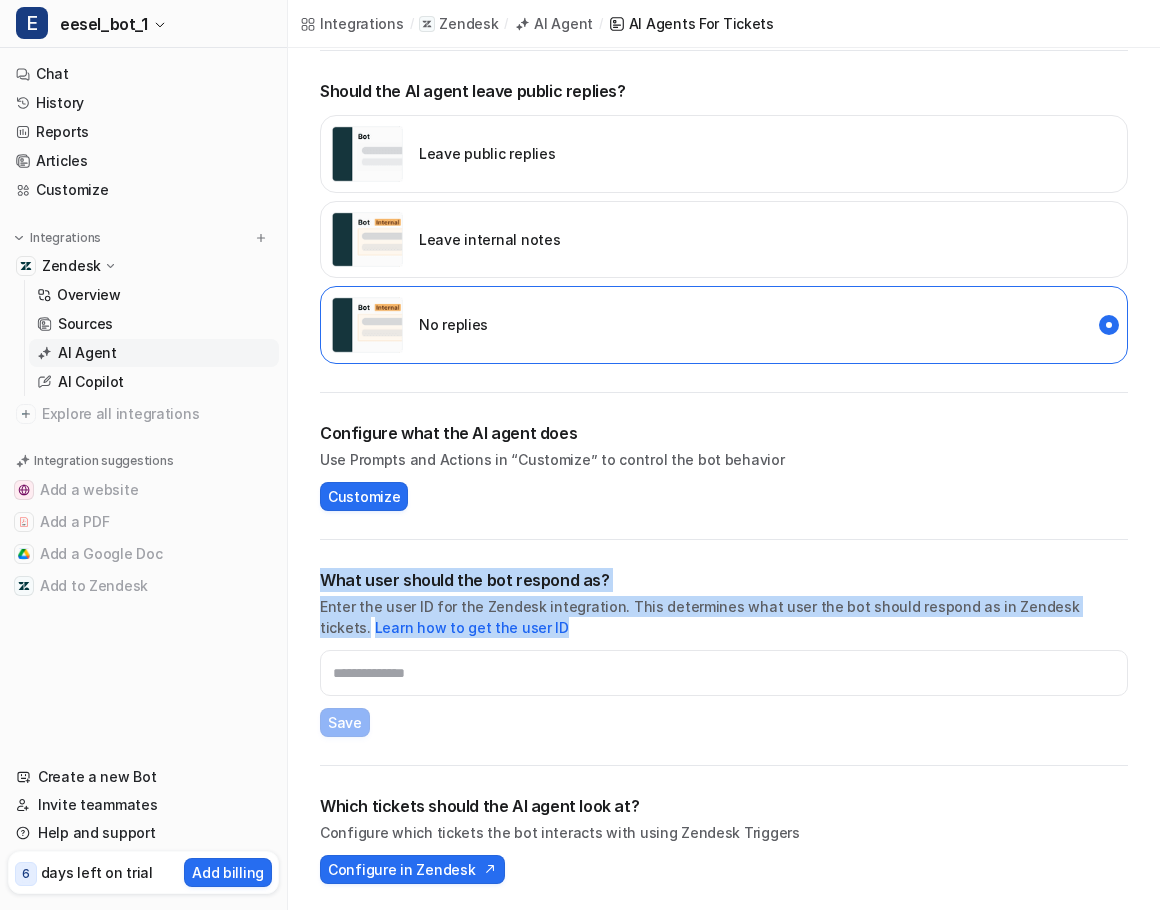 scroll, scrollTop: 408, scrollLeft: 0, axis: vertical 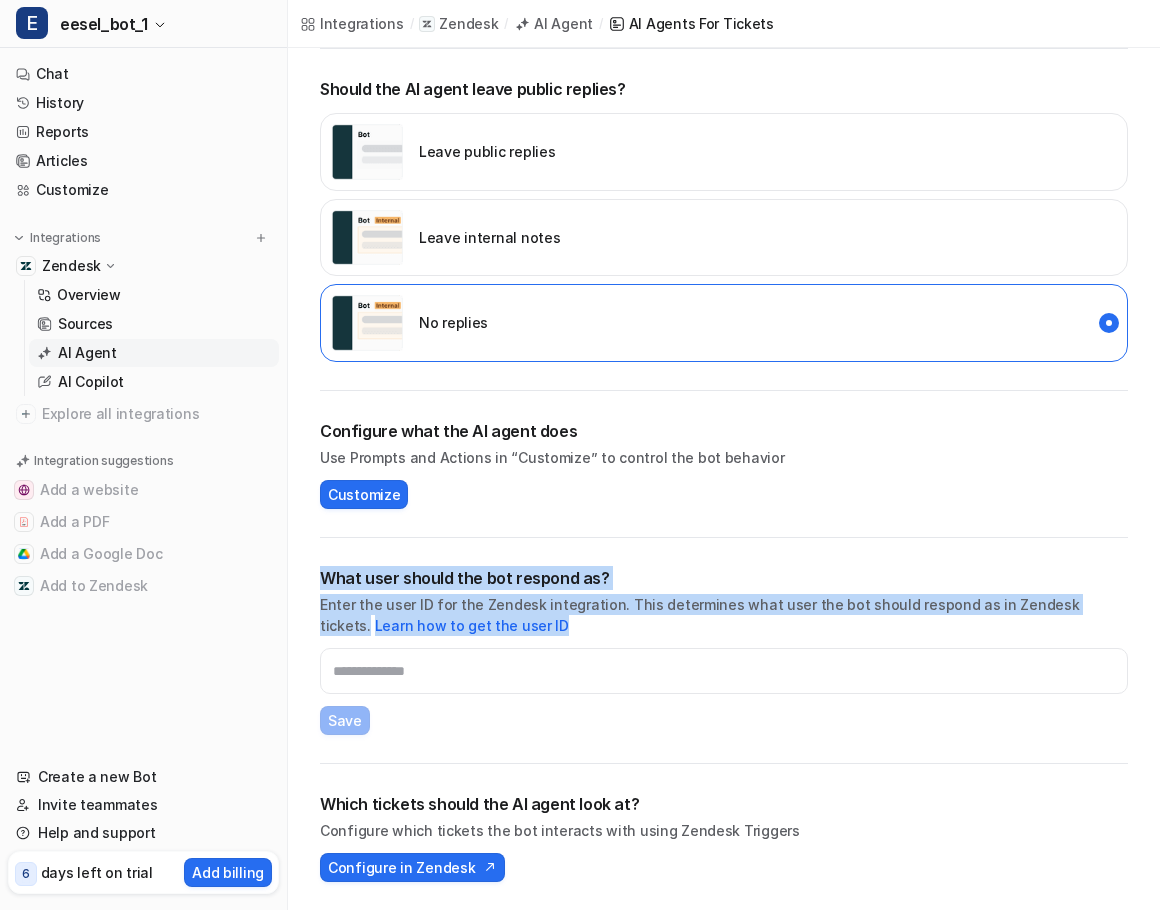 click on "Enter the user ID for the Zendesk integration. This determines what user the bot should respond as in Zendesk tickets. Learn how to get the user ID" at bounding box center [724, 615] 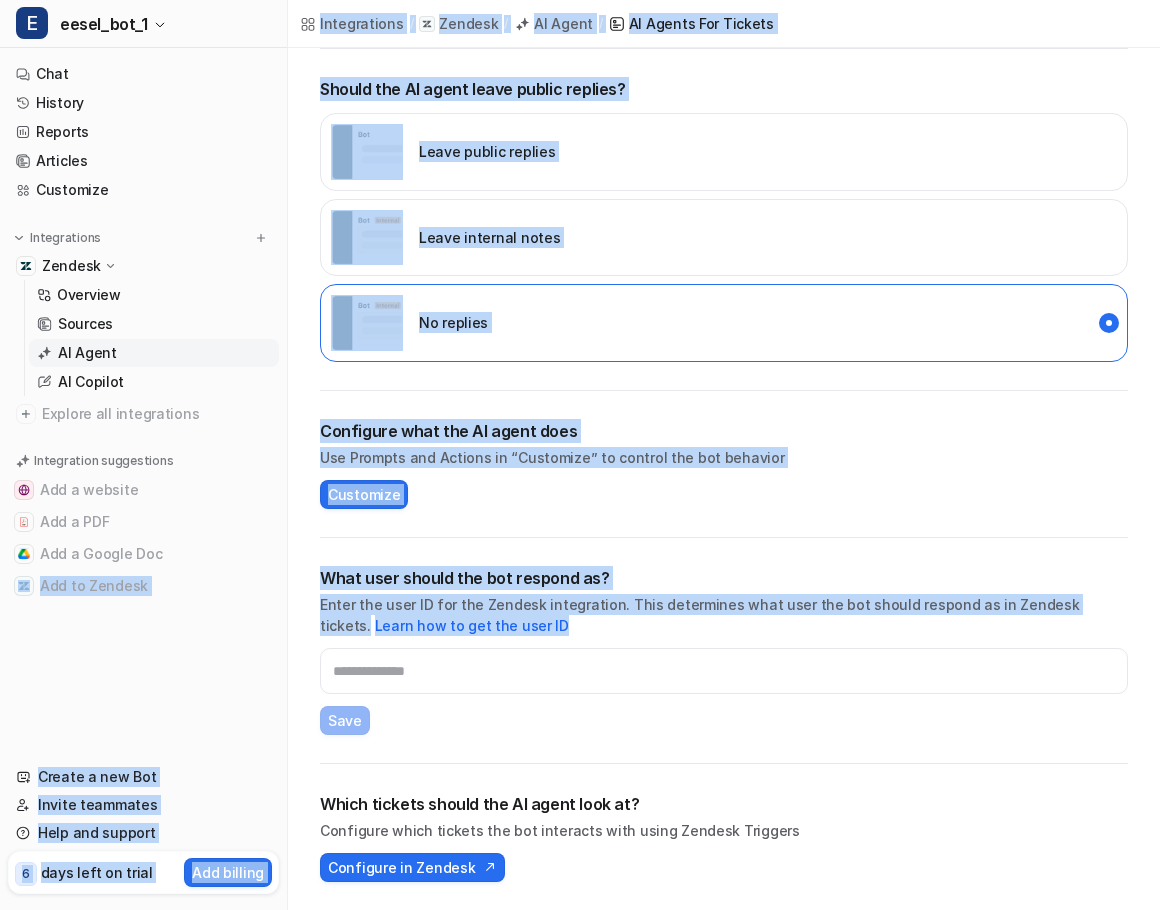 drag, startPoint x: 563, startPoint y: 625, endPoint x: 285, endPoint y: 583, distance: 281.15475 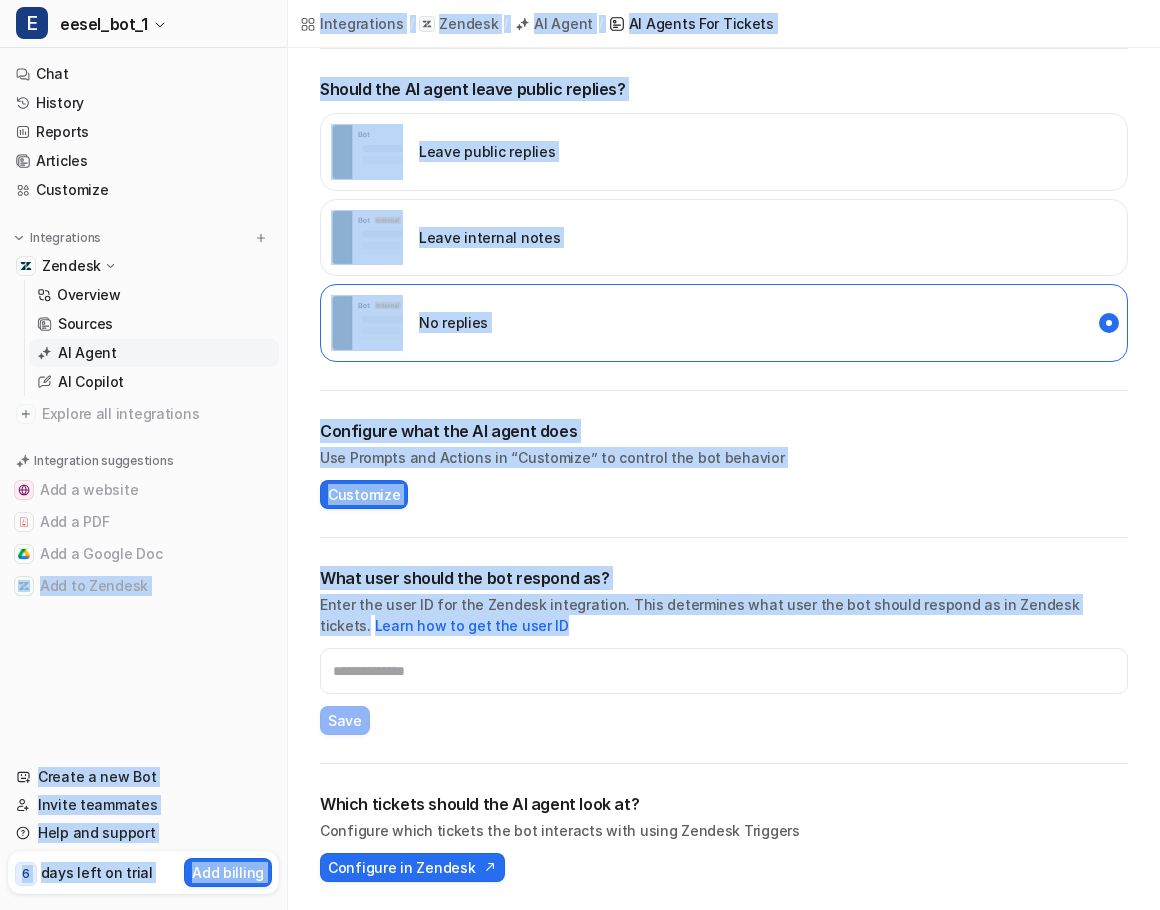 click on "E eesel_bot_1 Chat History Reports Articles Customize Integrations Zendesk Overview Sources AI Agent AI Copilot Explore all integrations Integration suggestions Add a website Add a PDF Add a Google Doc Add to Zendesk Create a new Bot Invite teammates Help and support 6 days left on trial Add billing Help Chat with us We’re a small team, but make it a priority to chat with every single customer. Watch a 5 min demo A quick walkthrough our app and everything you can do with it. Visit Help Center Read through our docs - or AI chat. Integrations / Zendesk / AI Agent / AI Agents for tickets Back AI agents for tickets Handles tickets created via emails and web form. Enable the AI agent Paused Test the AI agent Create a test ticket and see how the AI agent performs. Note that this will create a ticket in Zendesk. Create demo ticket Should the AI agent leave public replies? Leave public replies Leave internal notes No replies Configure what the AI agent does Customize What user should the bot respond as? Save" at bounding box center [580, 47] 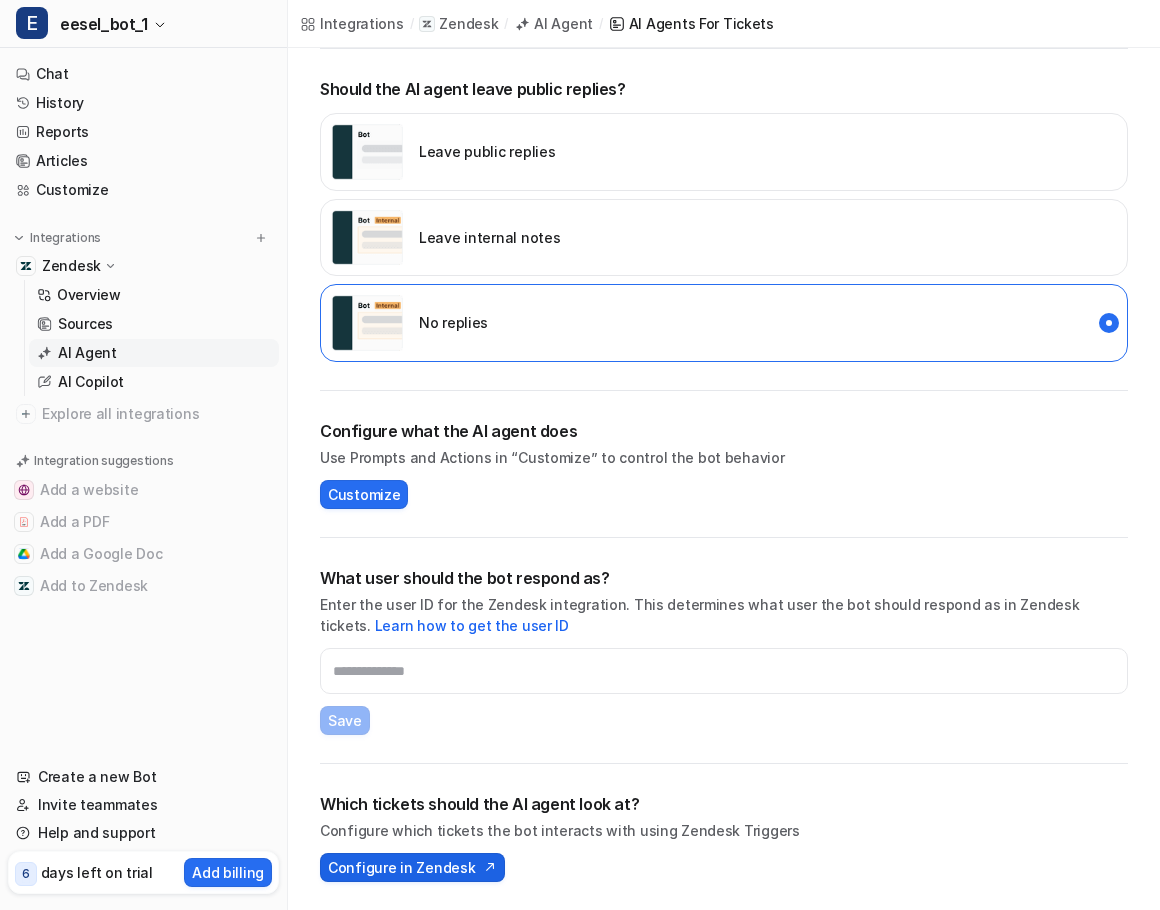 click on "Configure in Zendesk" at bounding box center [401, 867] 